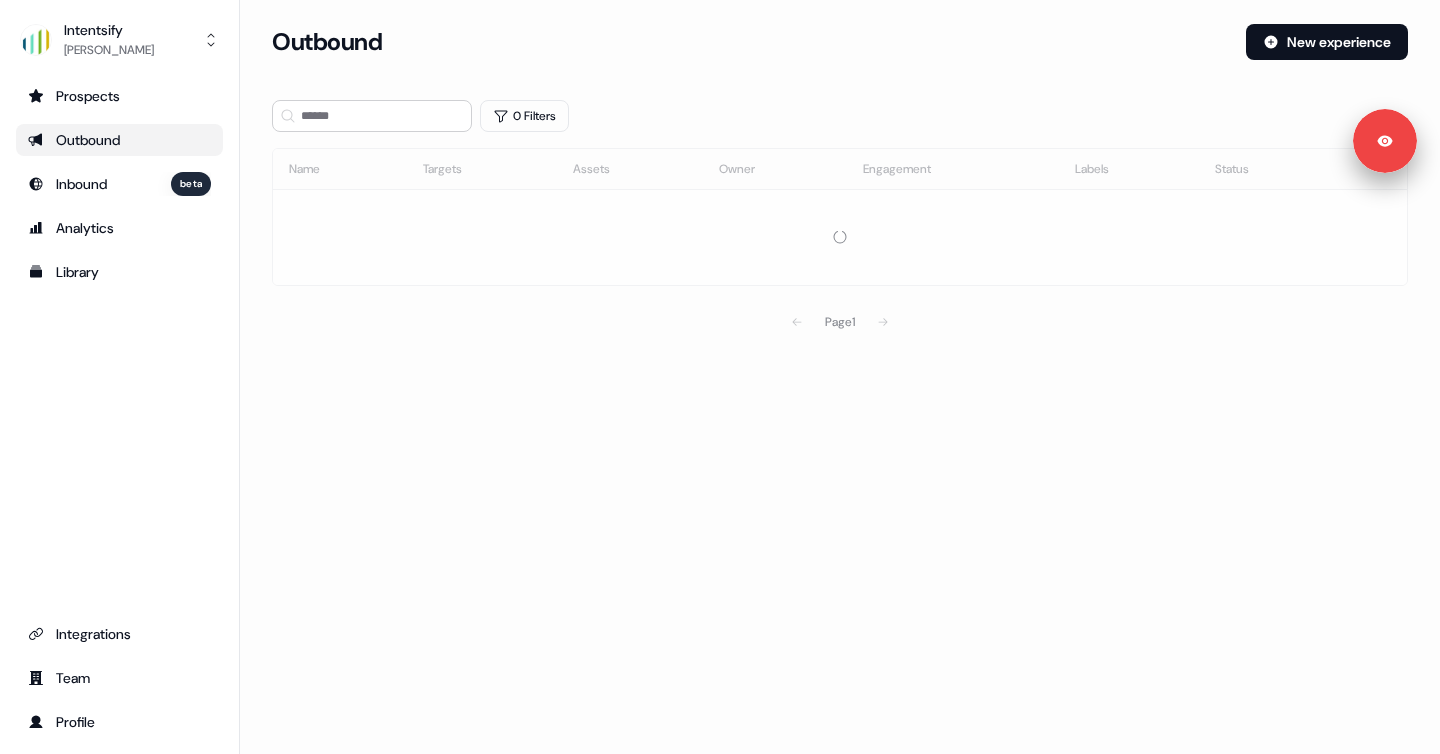scroll, scrollTop: 0, scrollLeft: 0, axis: both 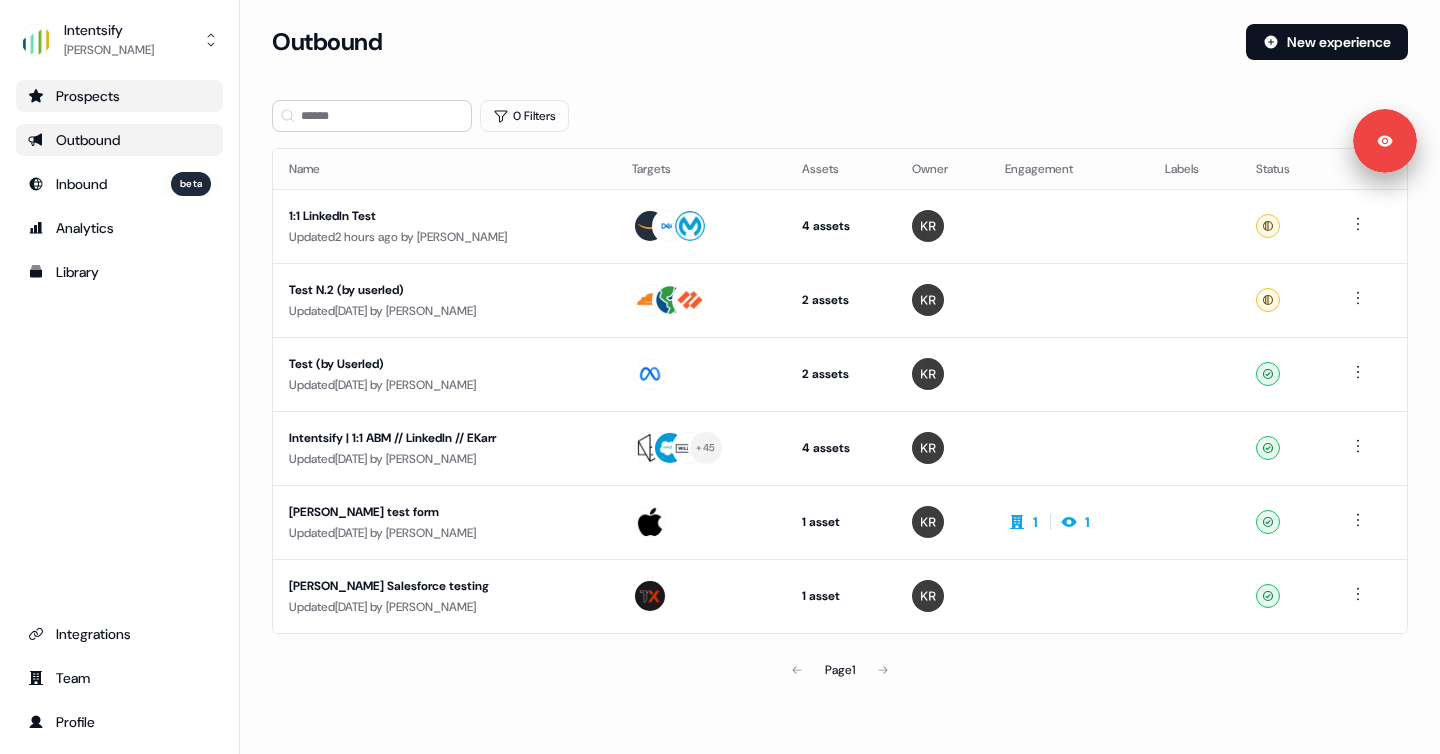 click on "Prospects" at bounding box center [119, 96] 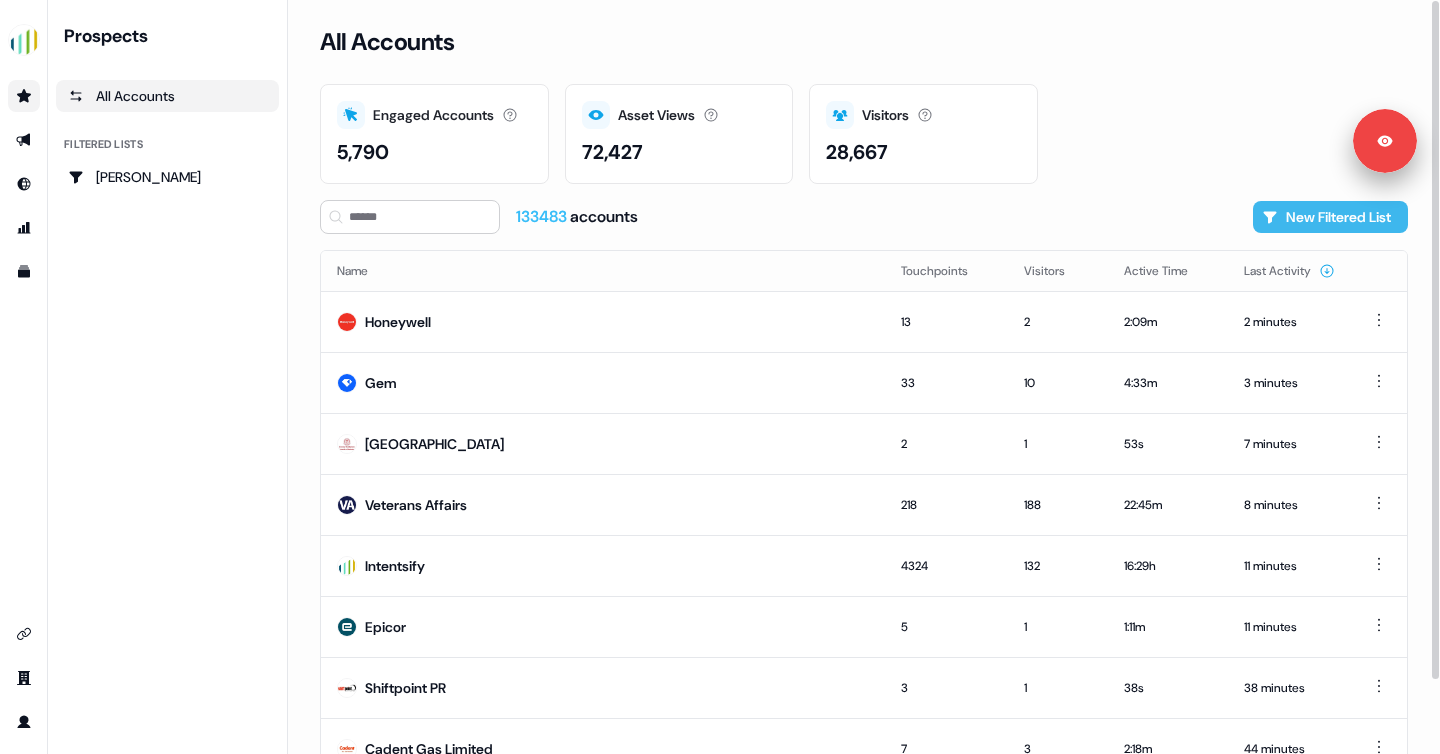 click on "New Filtered List" at bounding box center [1330, 217] 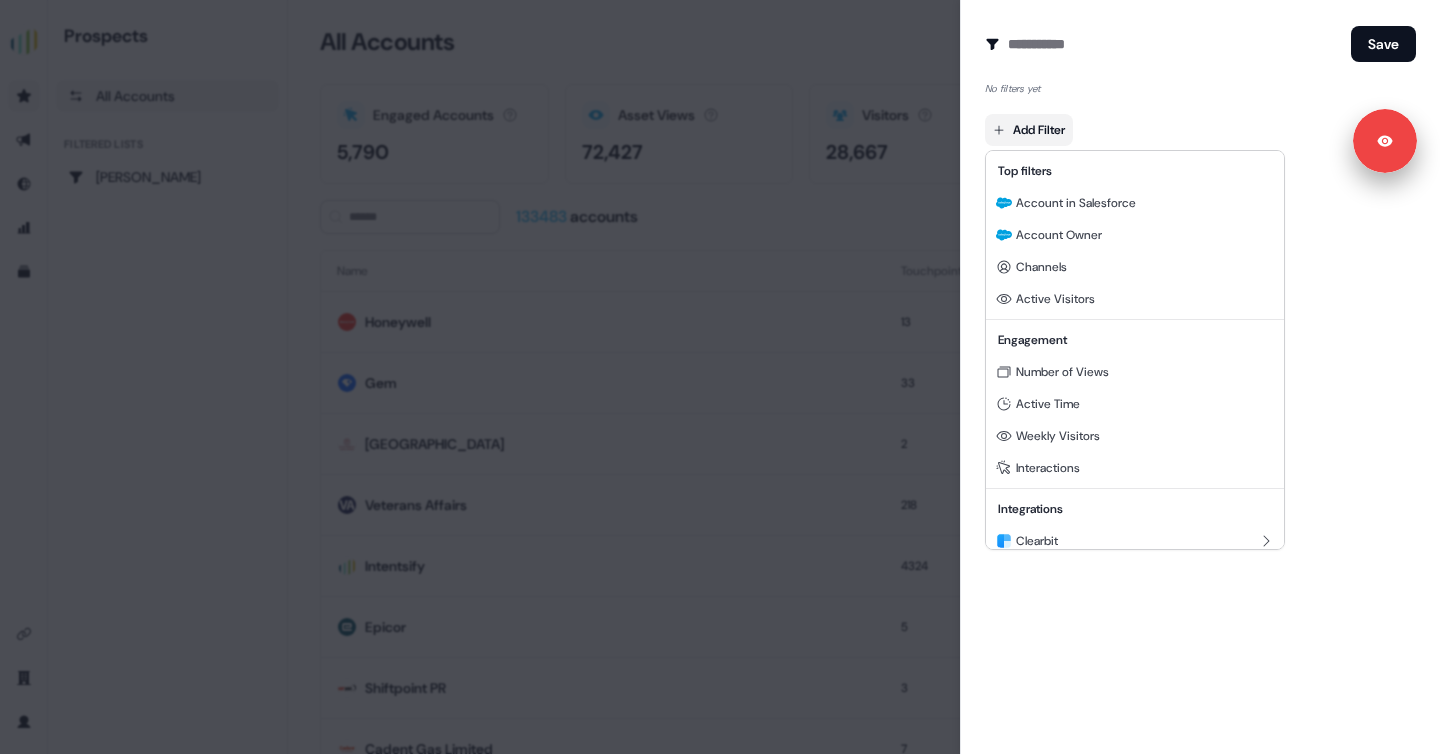 click on "For the best experience switch devices to a bigger screen. Go to [DOMAIN_NAME]   Prospects All Accounts Filtered lists [PERSON_NAME] Test Loading... All Accounts Engaged Accounts Accounts that have interacted with an asset. 5,790 Asset Views How many times your assets have been seen. 72,427 Visitors Number of unique visitors. 28,667 133483   accounts New Filtered List Name Touchpoints Visitors Active Time Last Activity Honeywell 13 2 2:09m 2 minutes Gem 33 10 4:33m 4 minutes [GEOGRAPHIC_DATA] 2 1 53s 7 minutes Veterans Affairs 218 188 22:45m 8 minutes Intentsify 4324 132 16:29h 11 minutes Epicor 5 1 1:11m 11 minutes Shiftpoint PR 3 1 38s 39 minutes Cadent Gas Limited 7 3 2:18m about 1 hour Page  1 Signed in as [PERSON_NAME] Sign out Save No filters yet Add Filter Top filters Account in Salesforce Account Owner Channels Active Visitors Engagement Number of Views Active Time Weekly Visitors Interactions Integrations Clearbit LinkedIn Ads Salesforce Account Salesforce Opportunity" at bounding box center [720, 377] 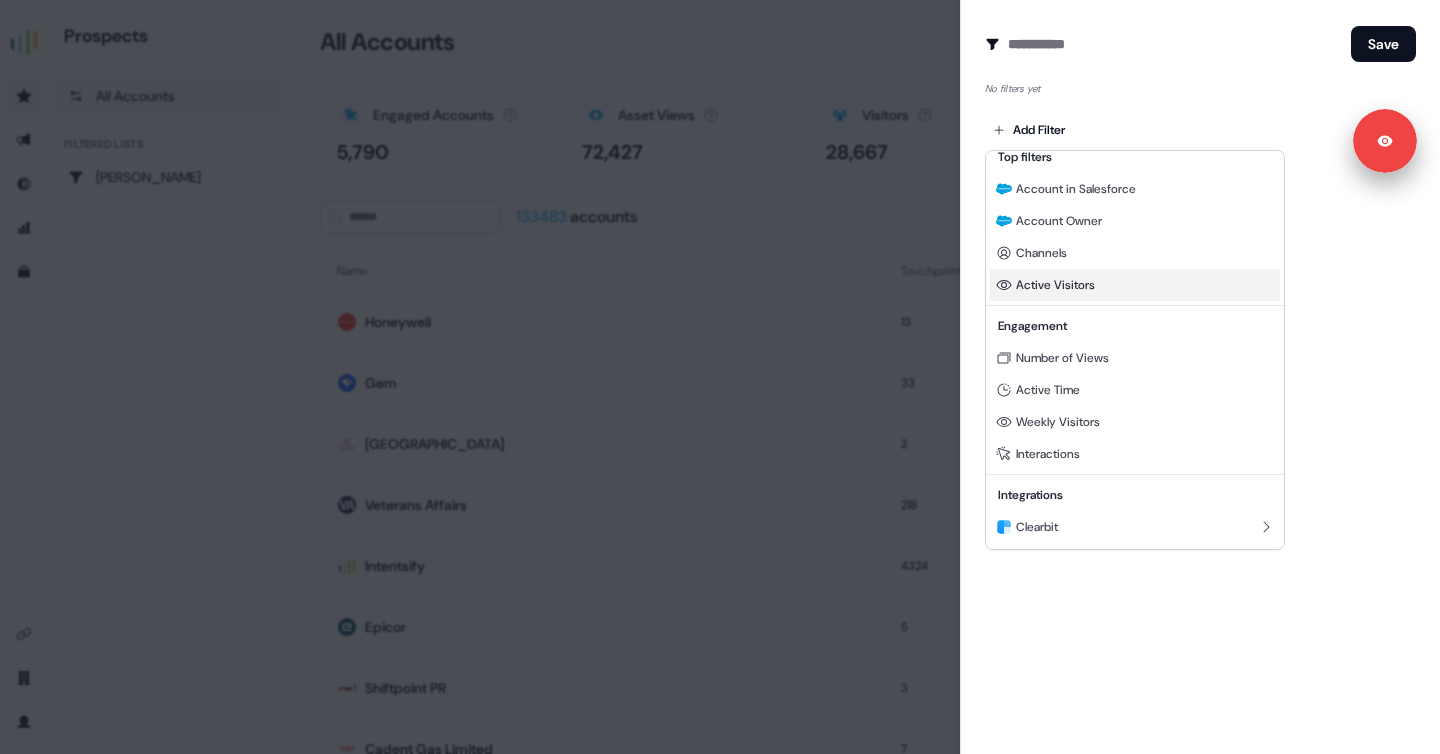scroll, scrollTop: 23, scrollLeft: 0, axis: vertical 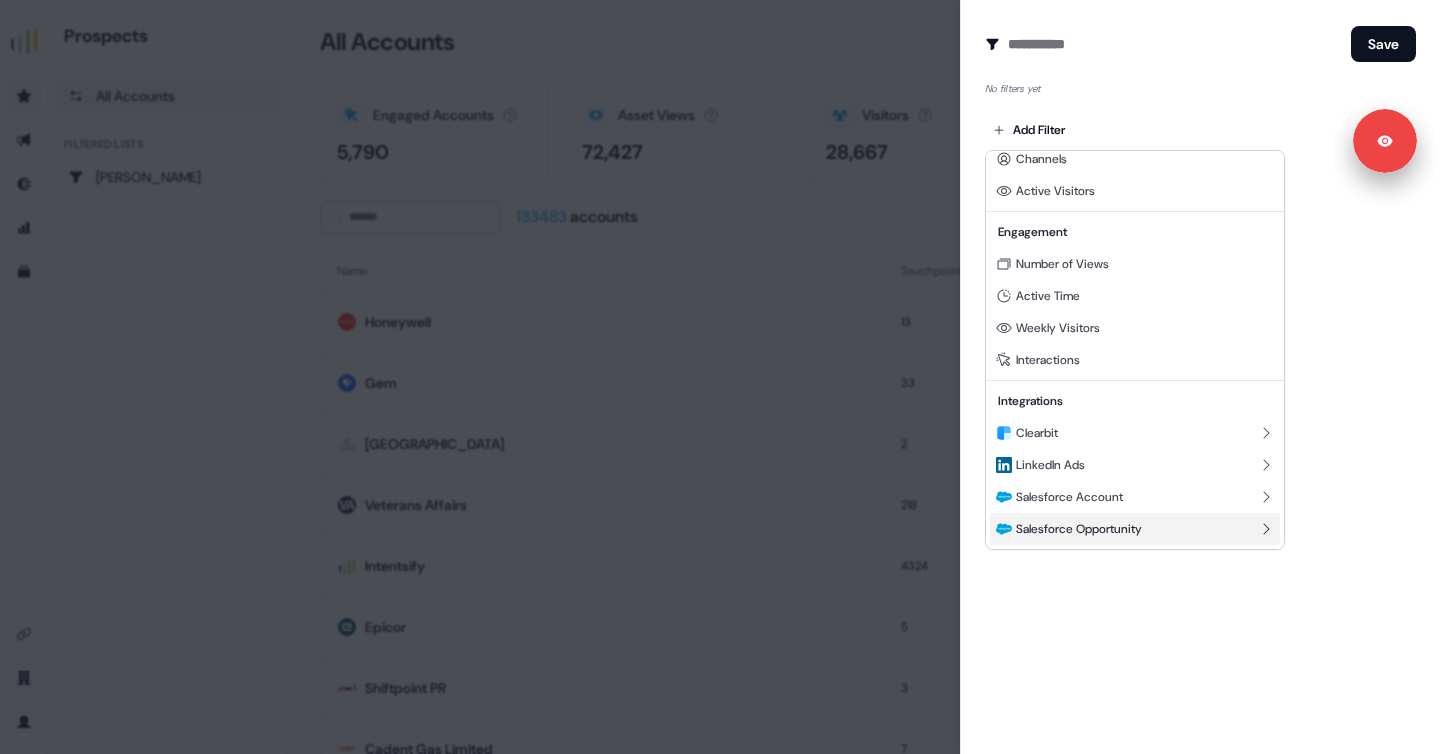 click on "Salesforce Opportunity" at bounding box center (1079, 529) 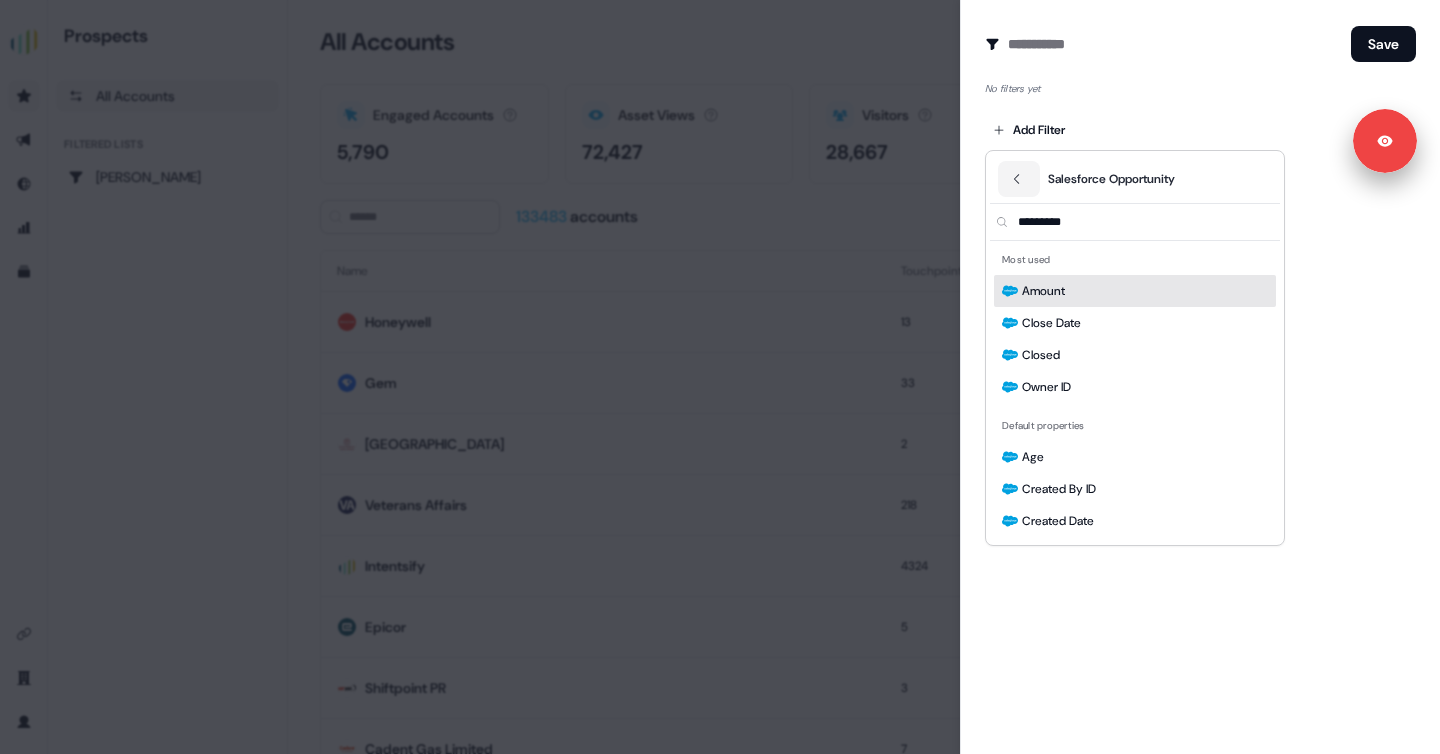 scroll, scrollTop: 0, scrollLeft: 0, axis: both 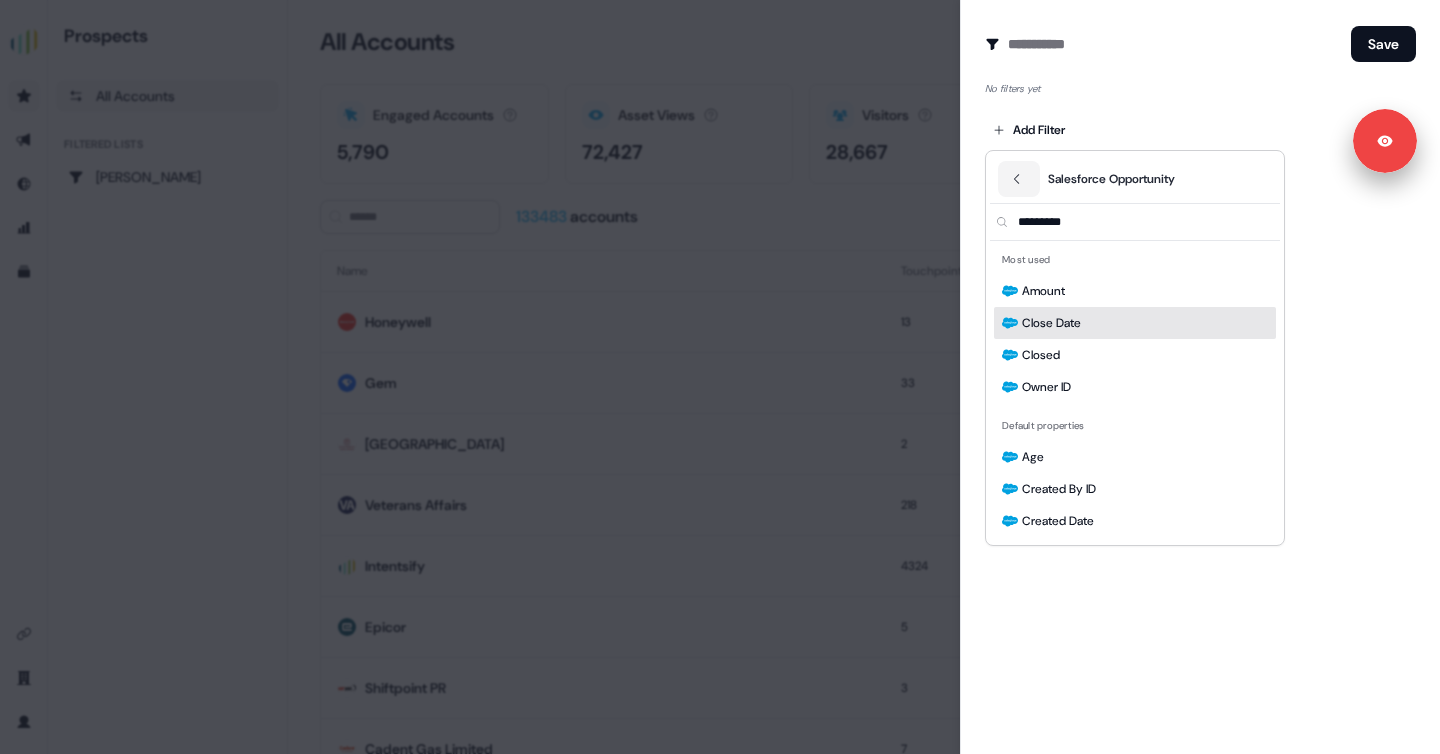 click on "Close Date" at bounding box center [1051, 323] 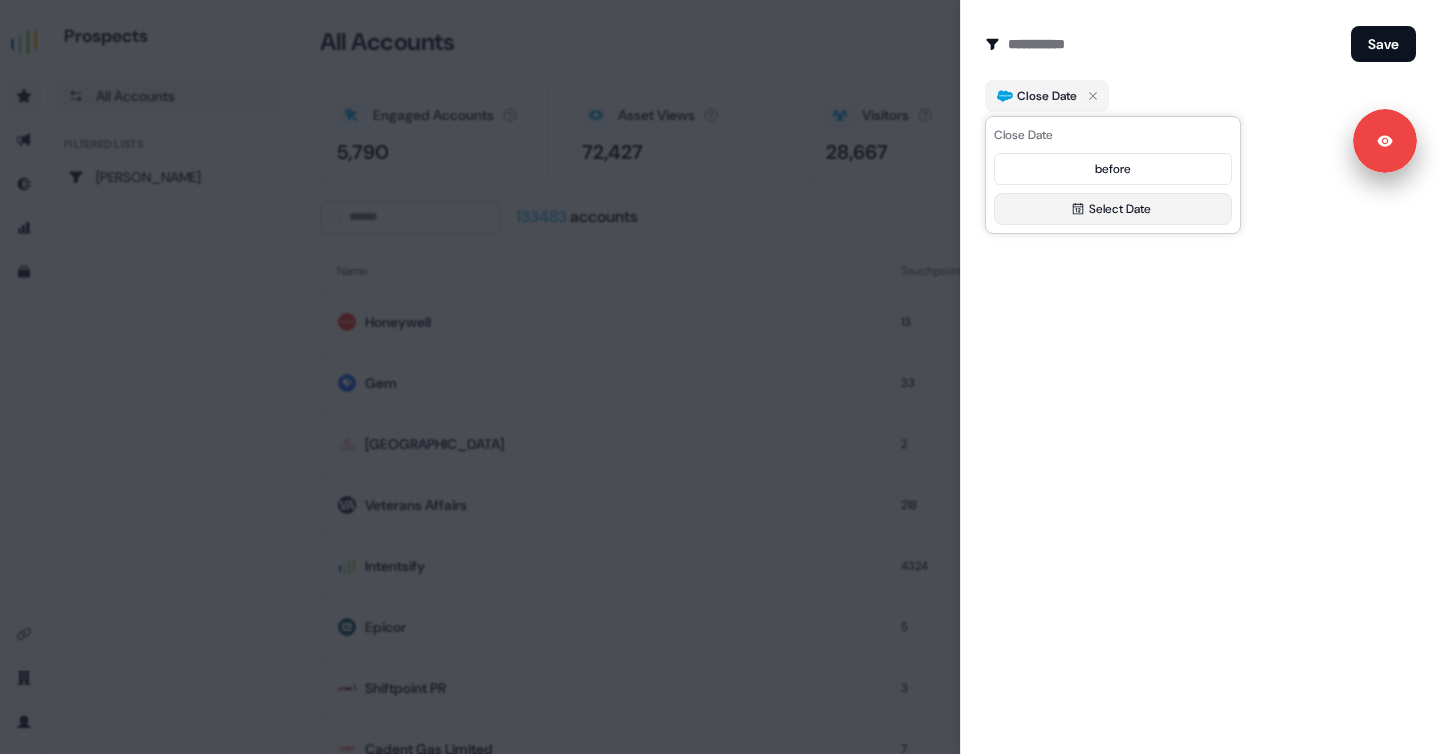 click on "Select Date" at bounding box center [1113, 209] 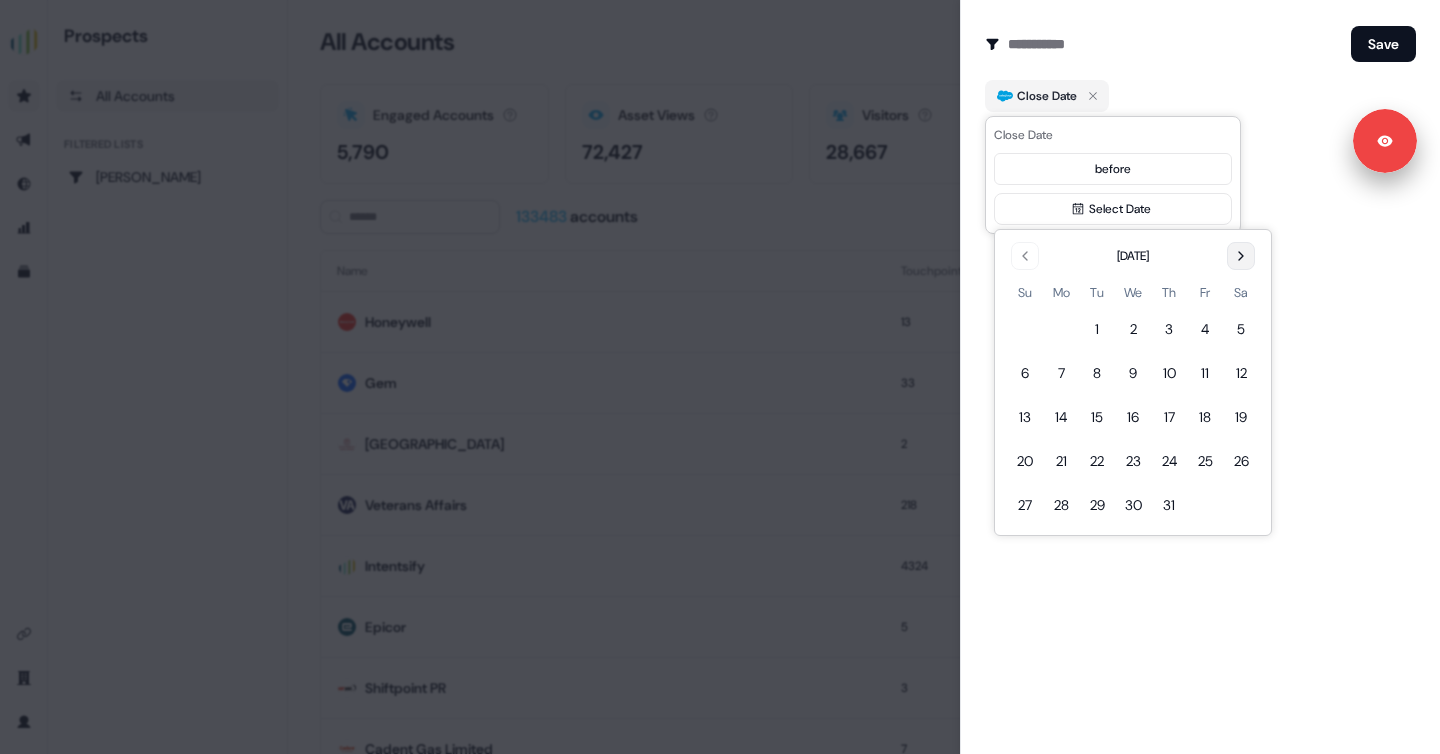 click 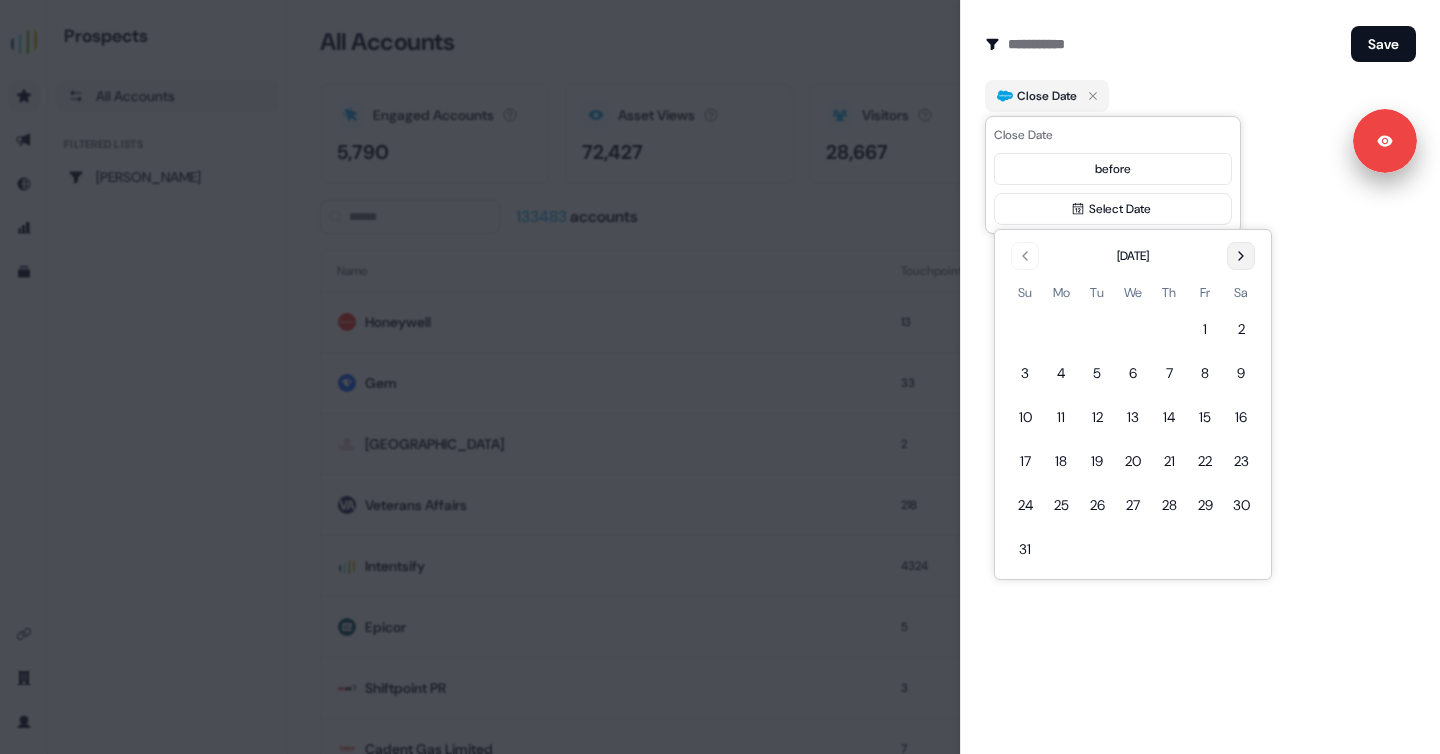 click 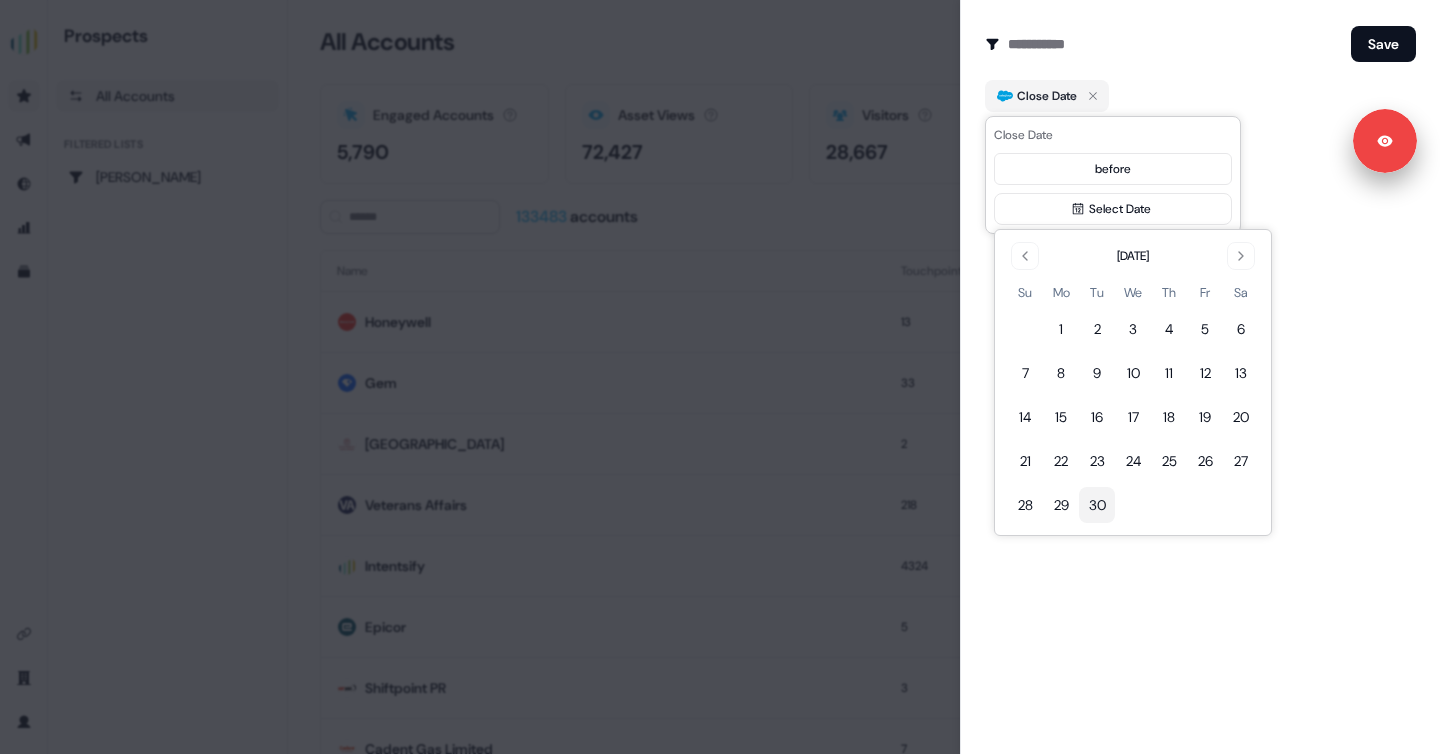 click on "30" at bounding box center [1097, 505] 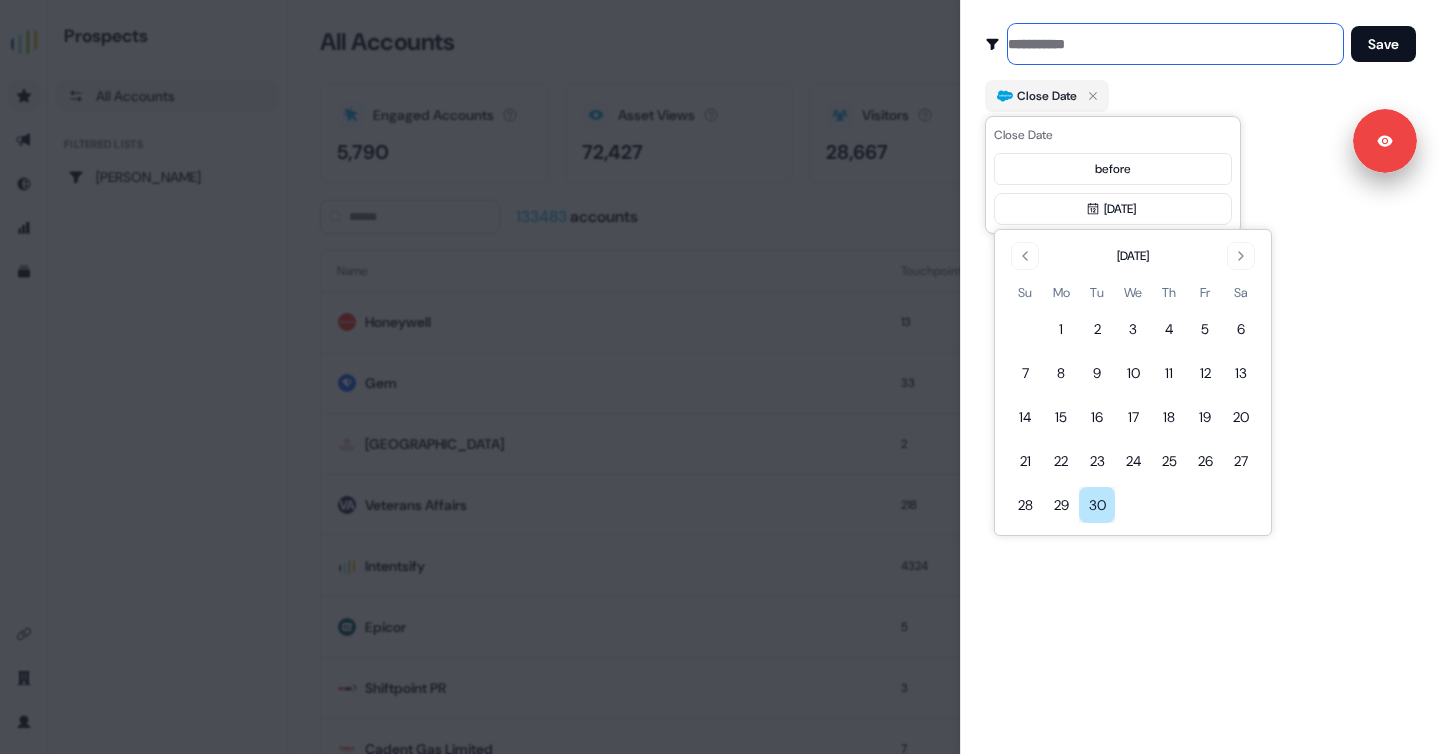click at bounding box center [1175, 44] 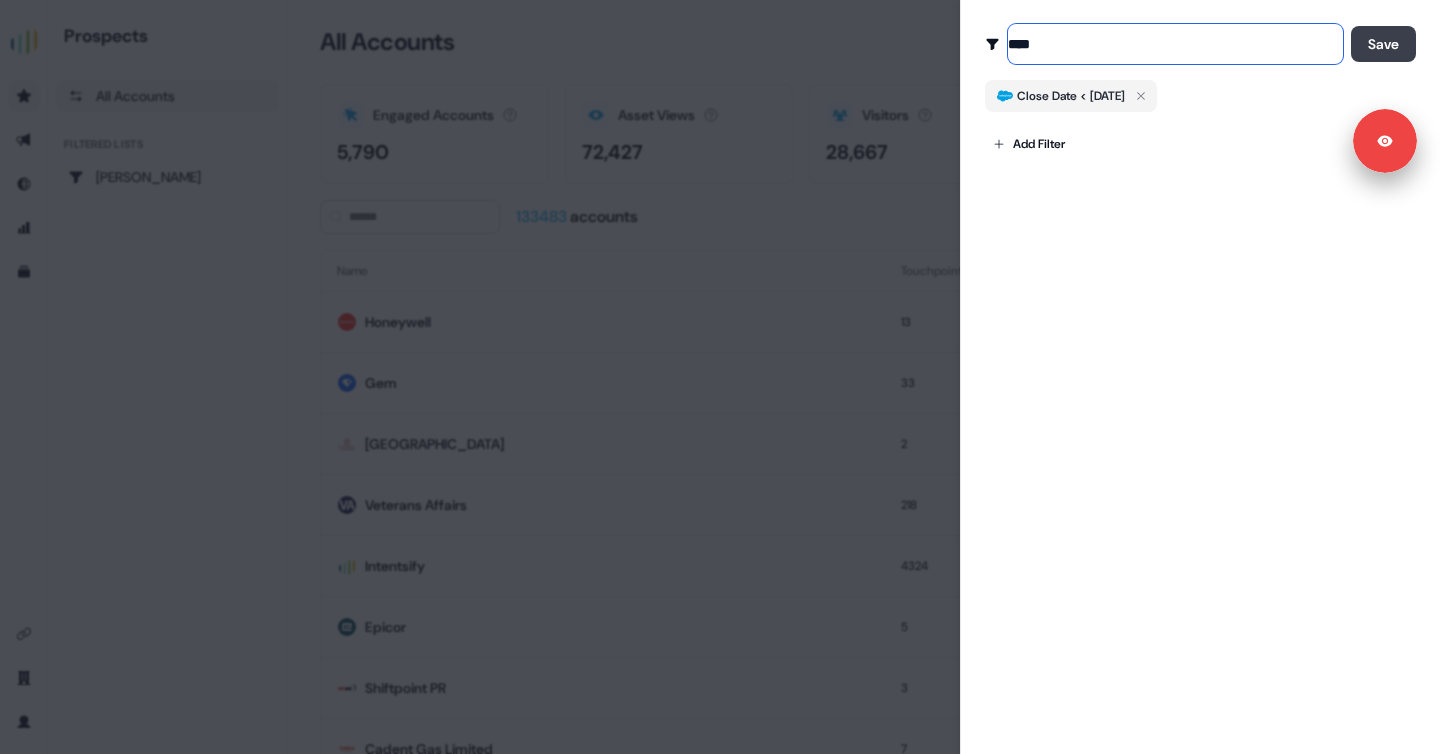 type on "****" 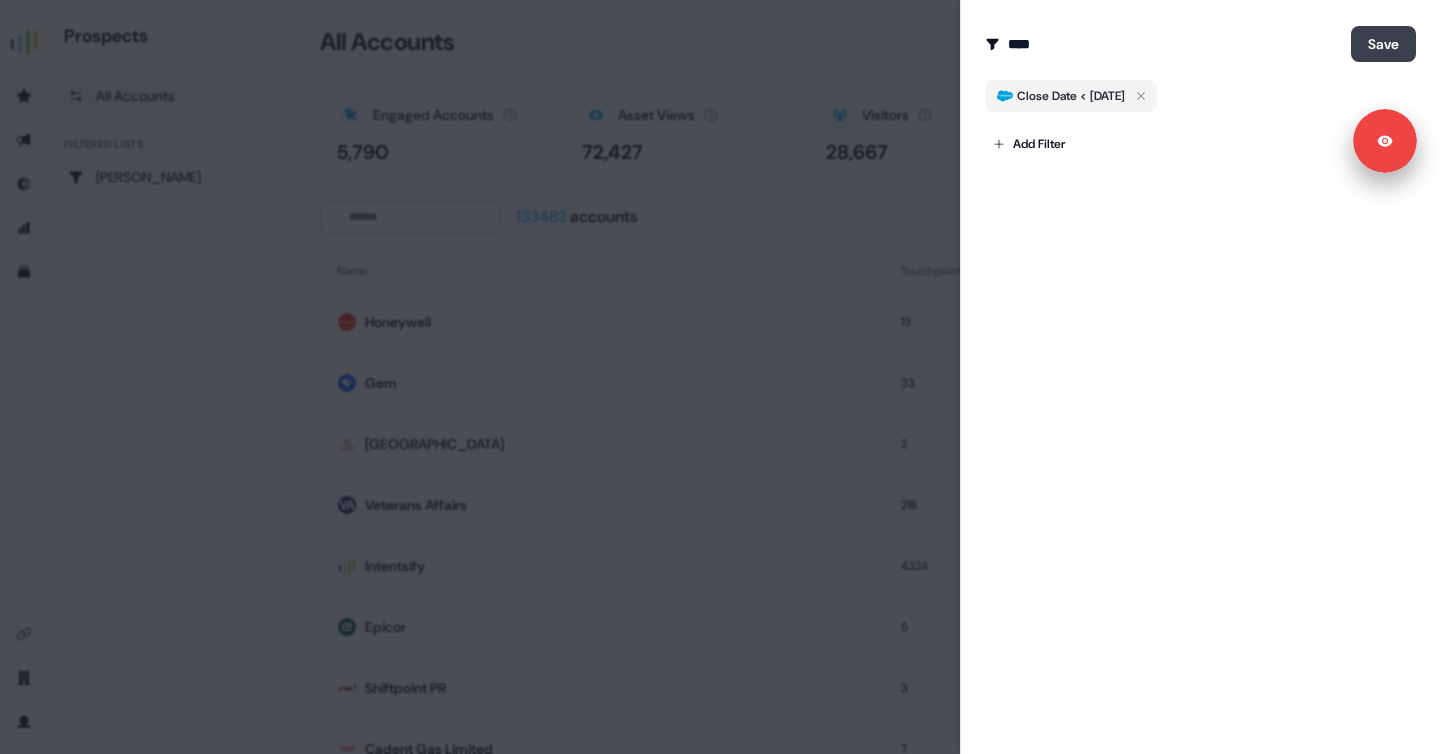 click on "Save" at bounding box center (1383, 44) 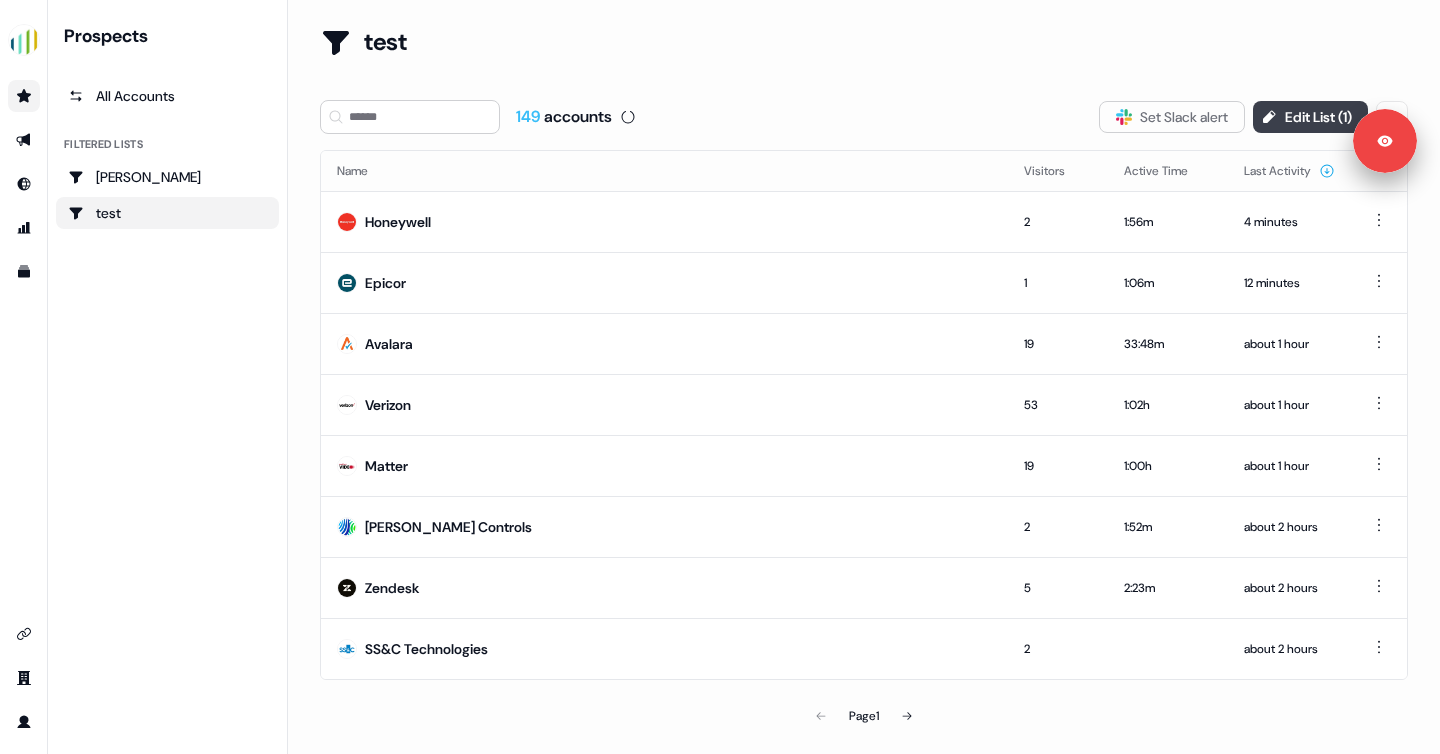 click on "Edit List ( 1 )" at bounding box center [1310, 117] 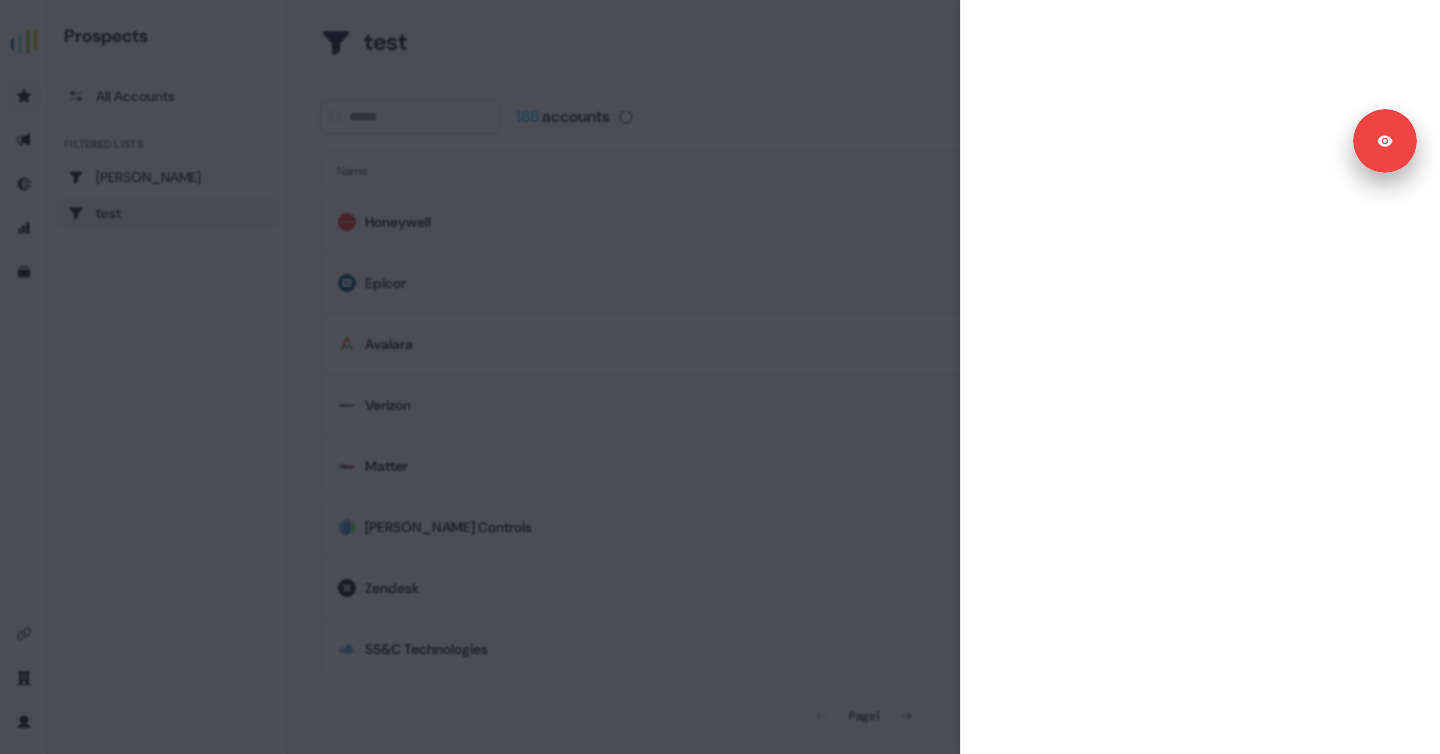 click at bounding box center (720, 377) 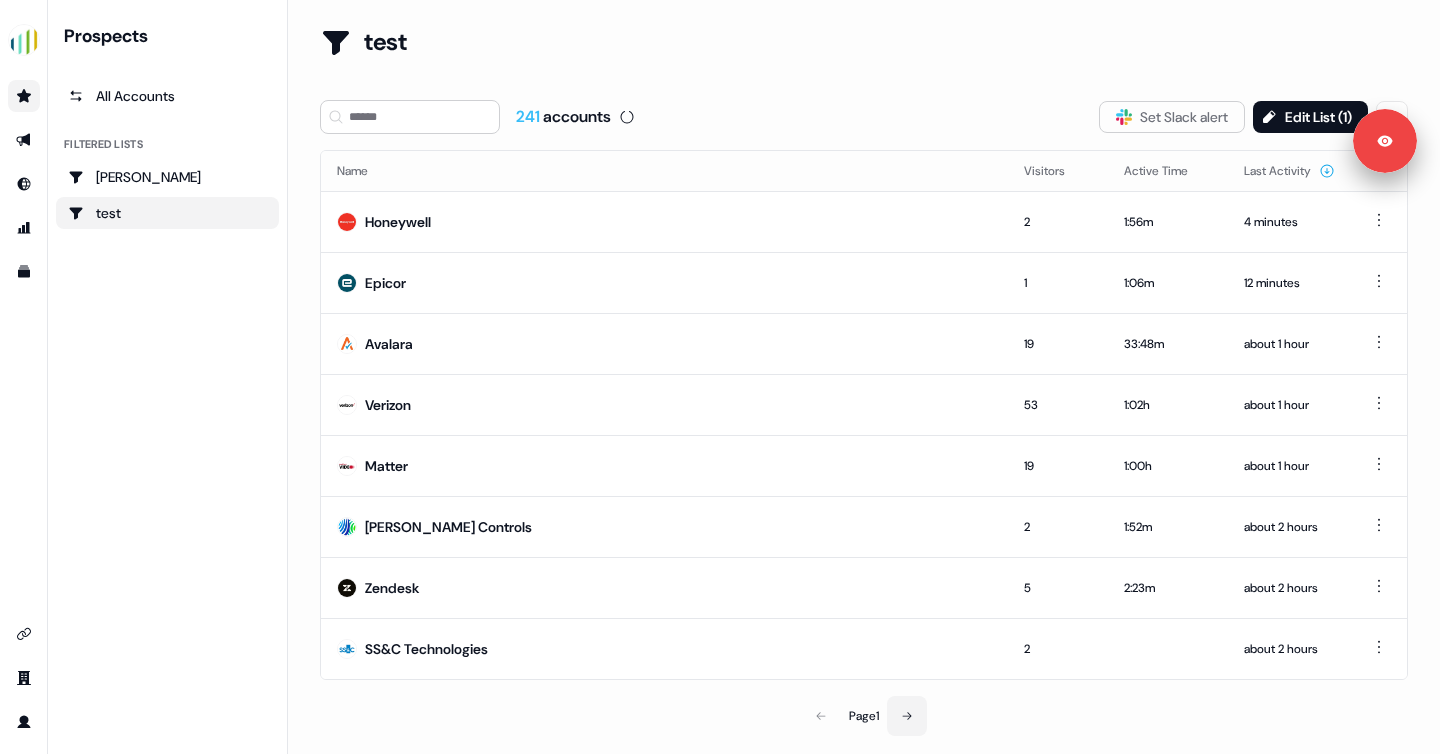 click at bounding box center (907, 716) 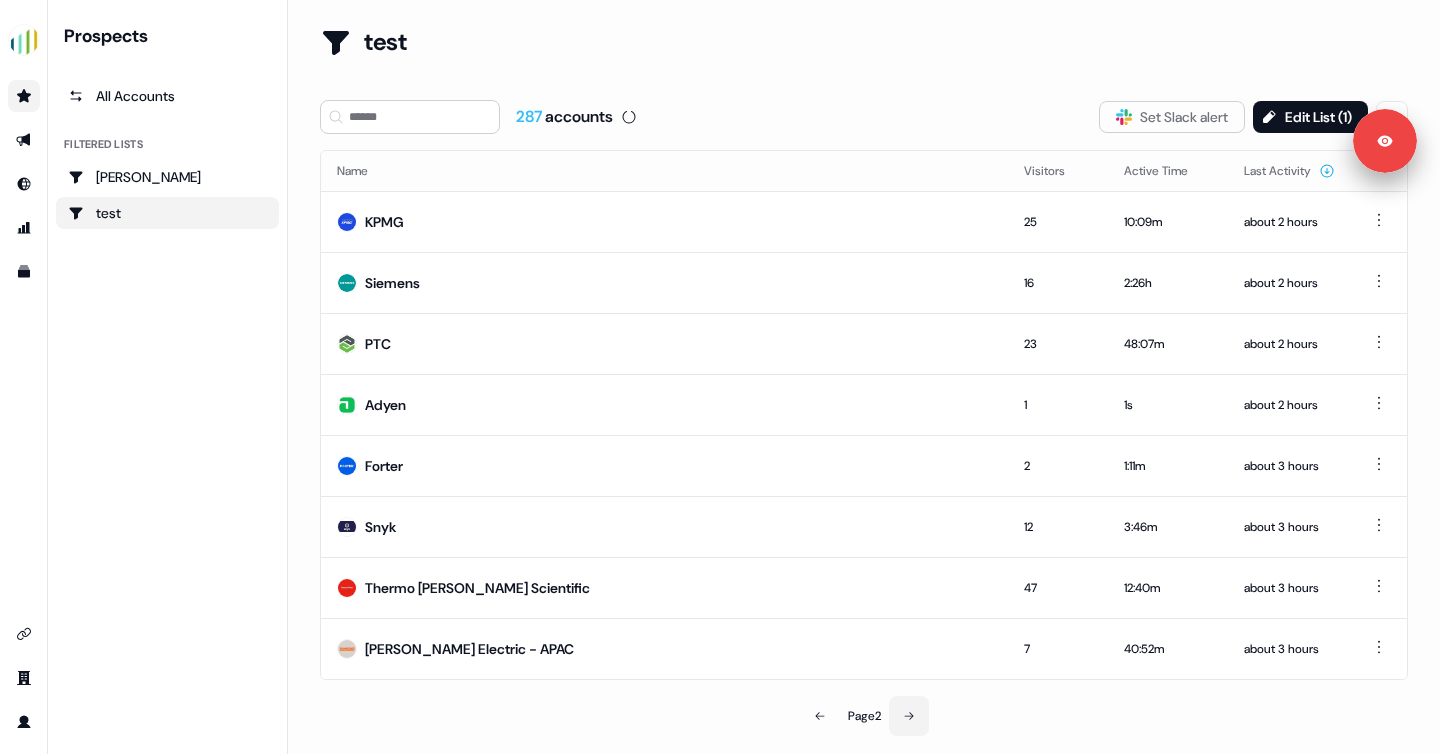 click at bounding box center (909, 716) 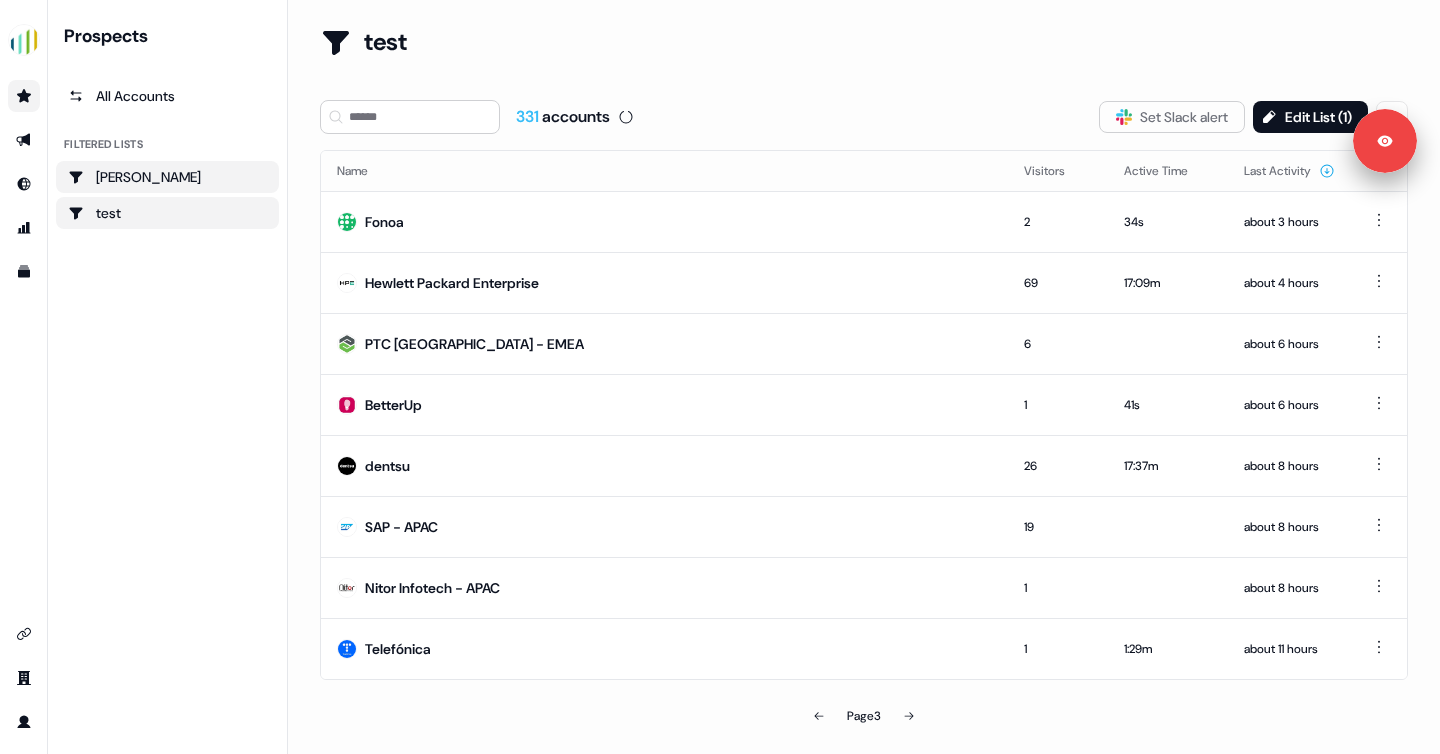 click on "[PERSON_NAME]" at bounding box center (167, 177) 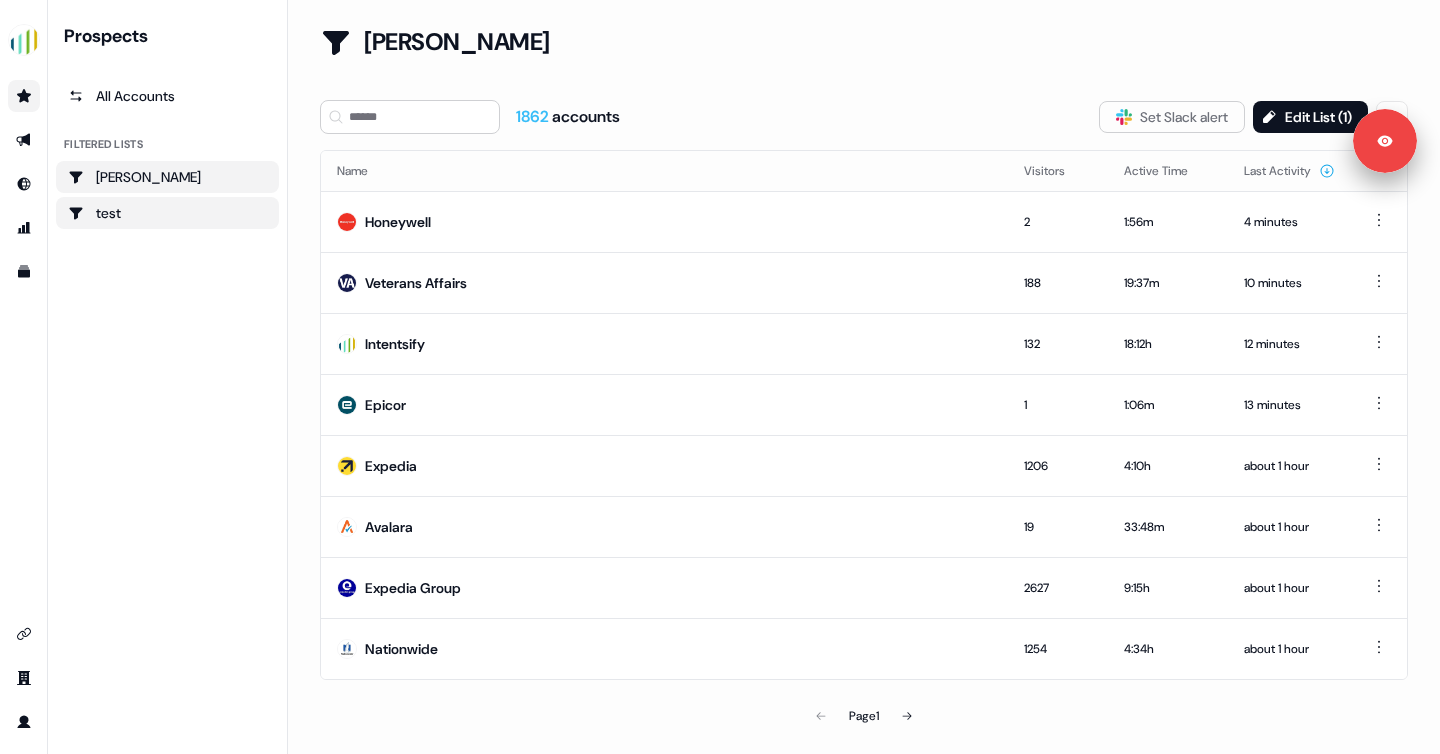 click on "test" at bounding box center (167, 213) 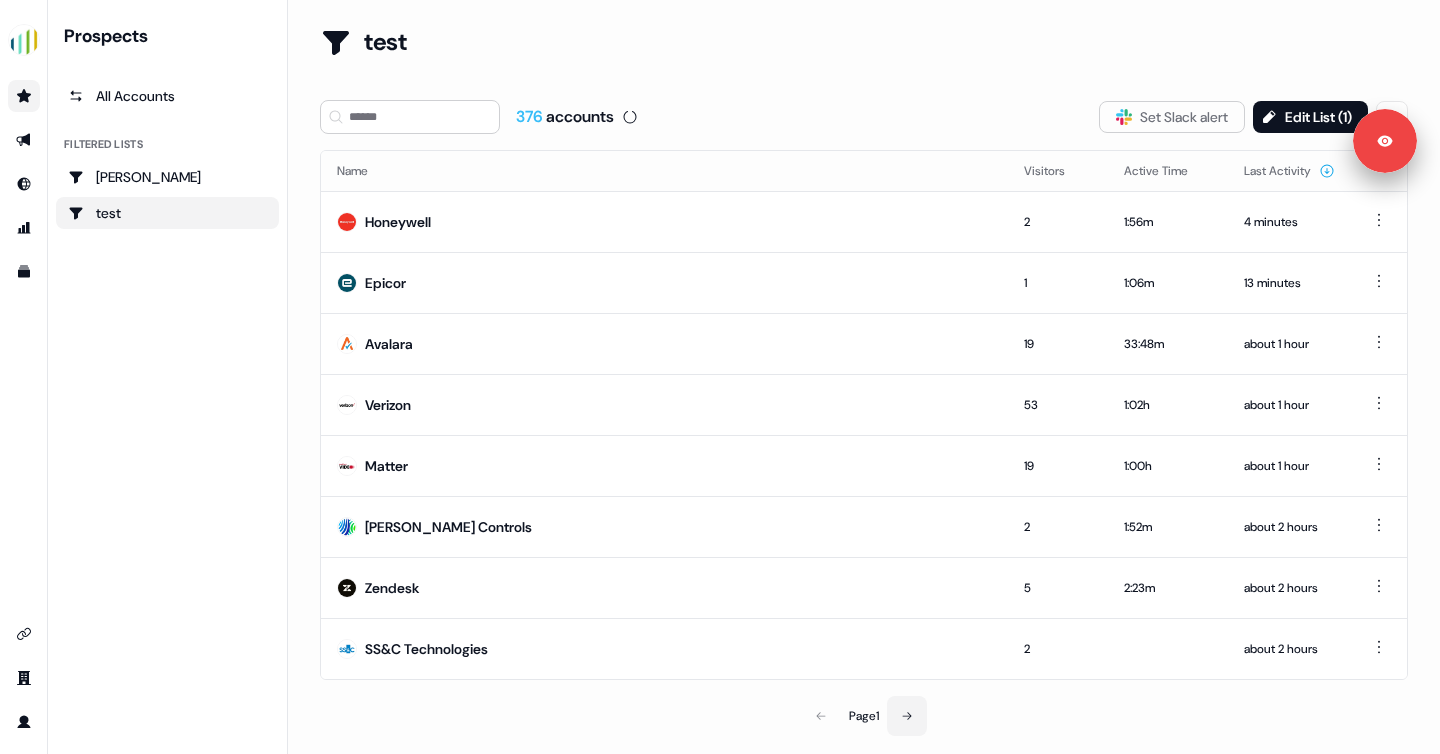 click at bounding box center [907, 716] 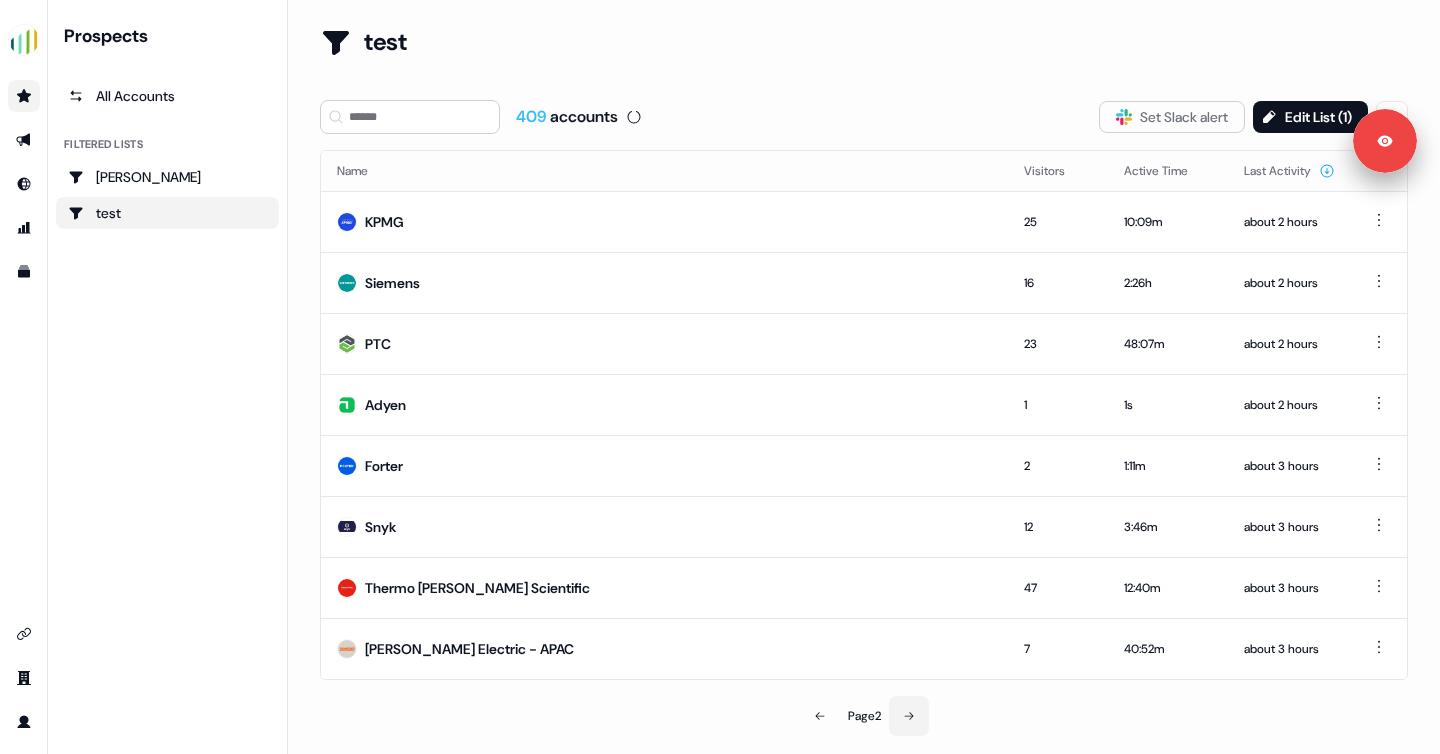 click 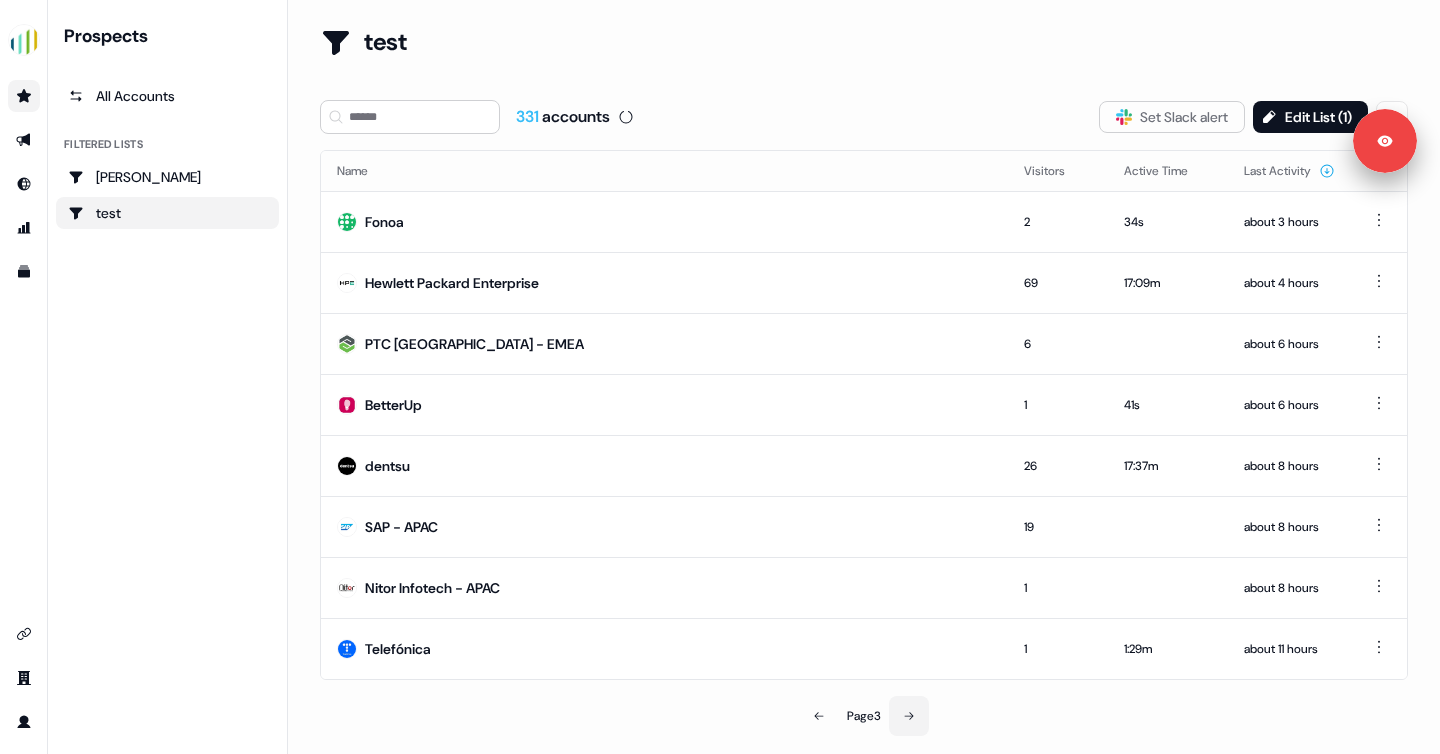 click 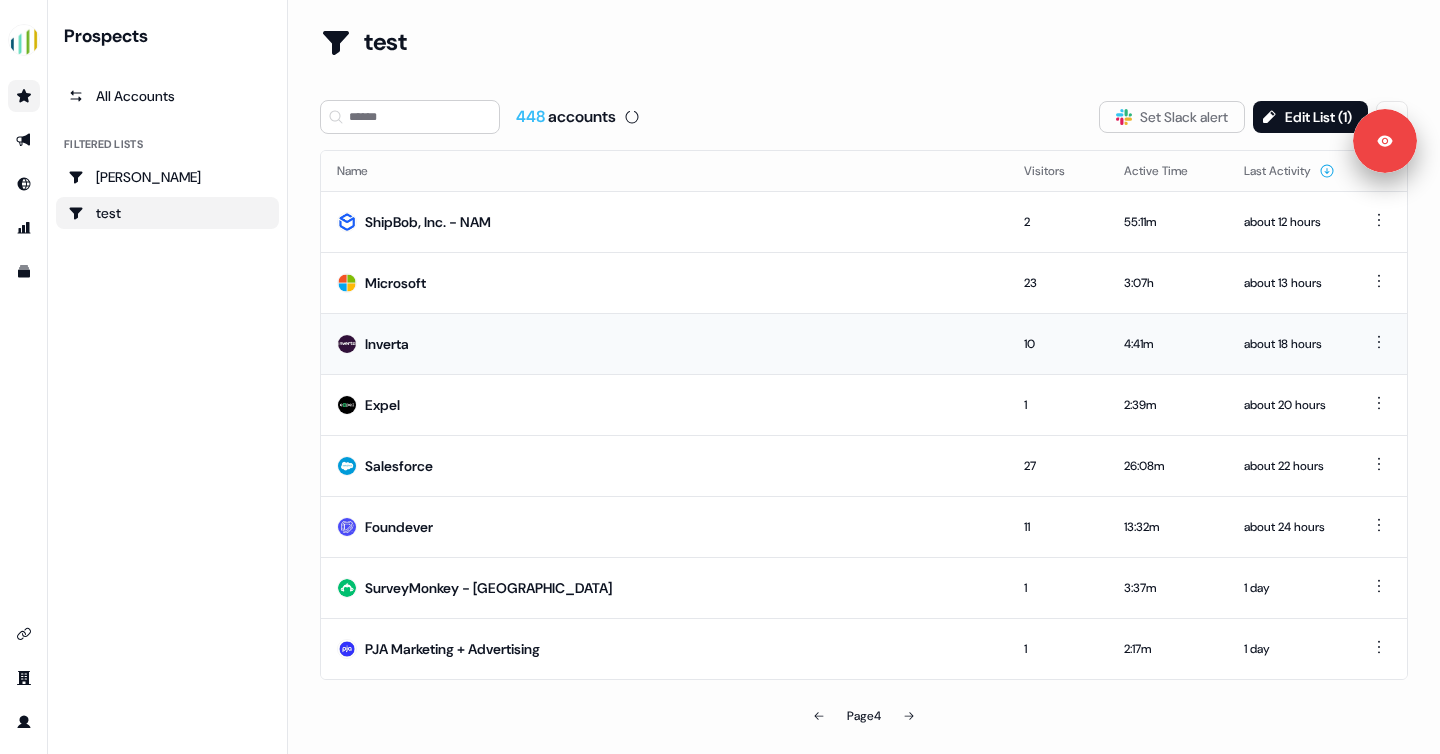 click on "Inverta" at bounding box center [664, 343] 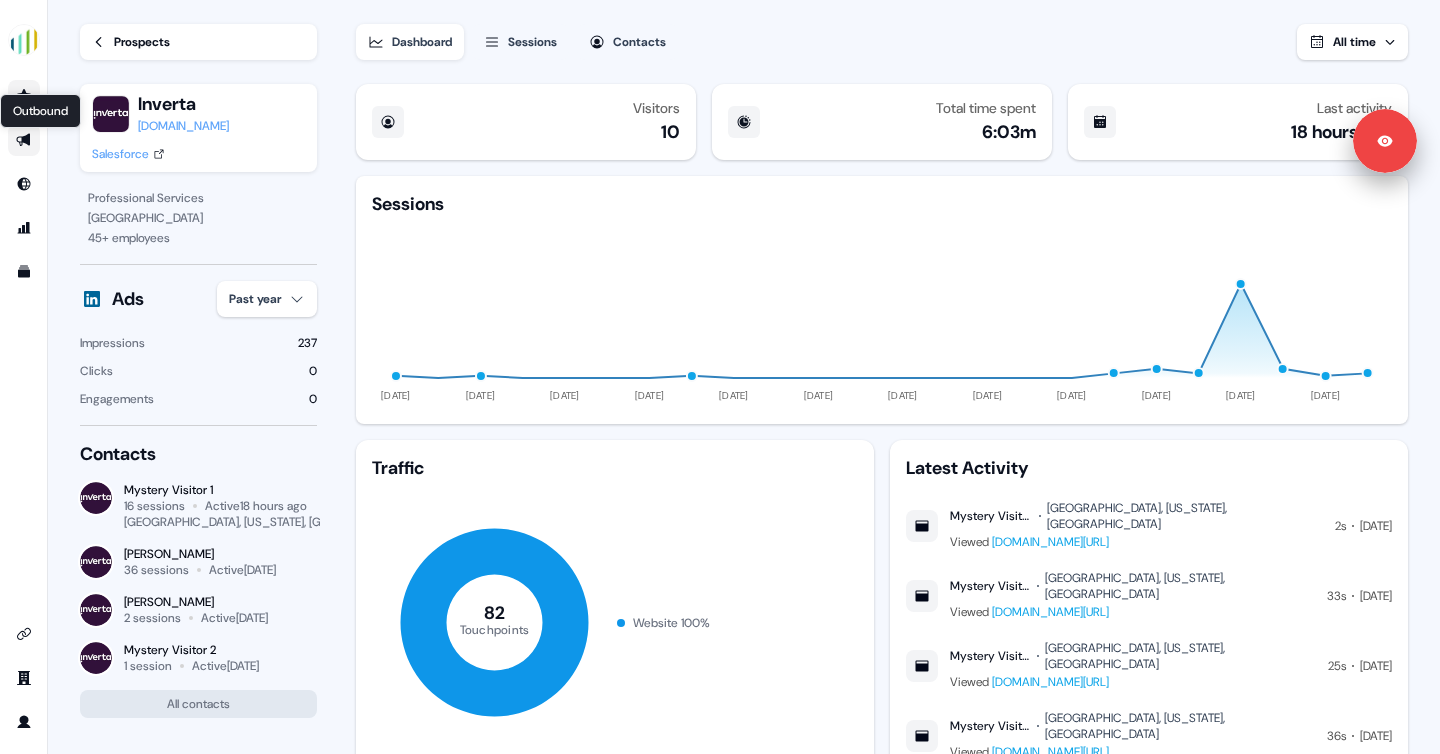 click on "Outbound Outbound" at bounding box center [24, 140] 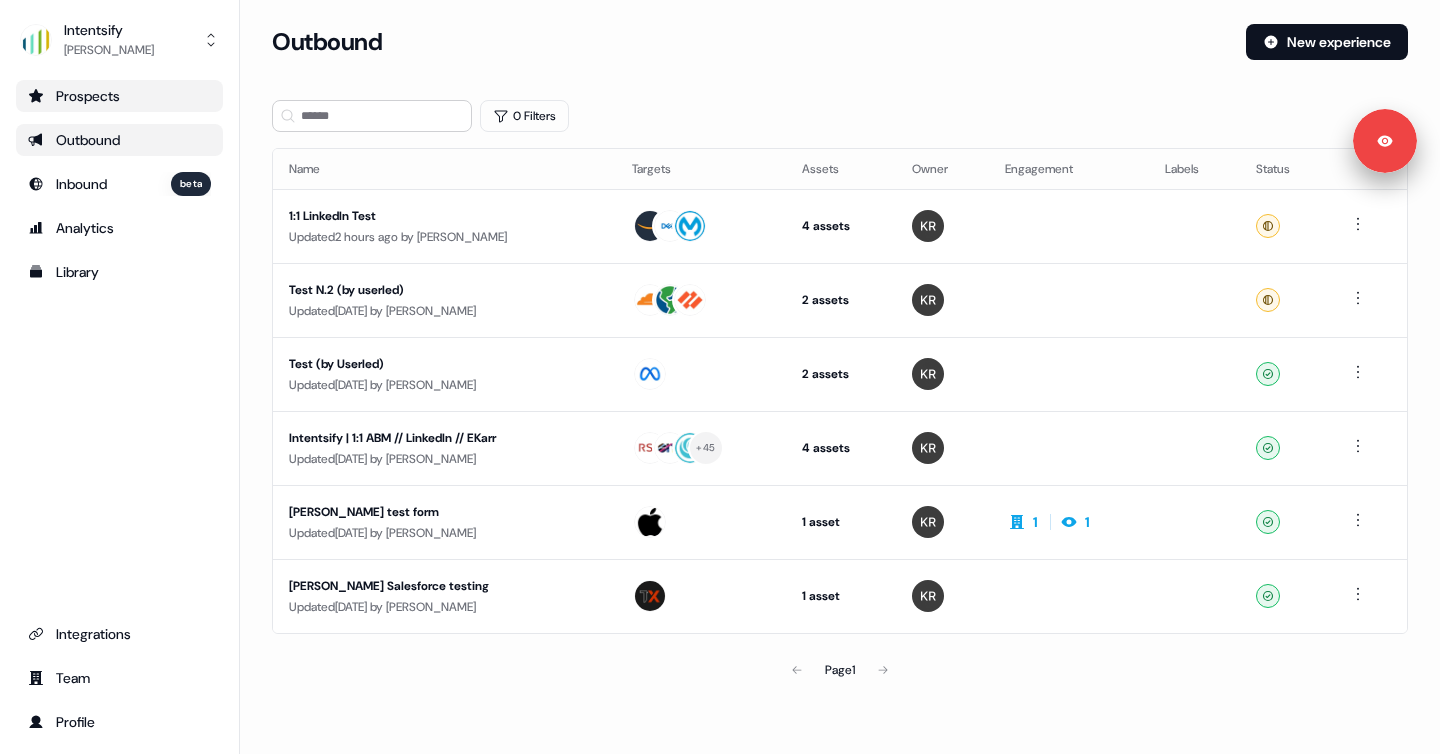 click on "Prospects" at bounding box center (119, 96) 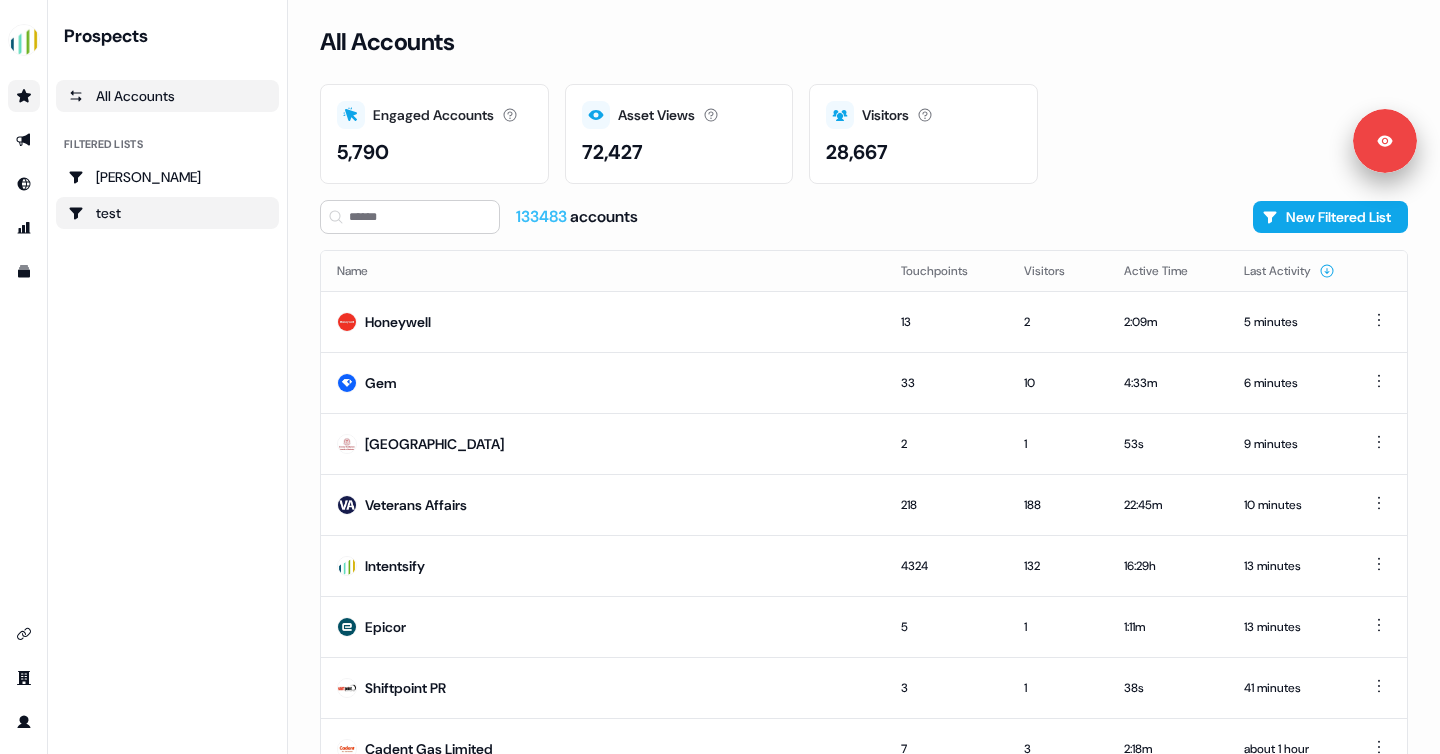 click on "test" at bounding box center (167, 213) 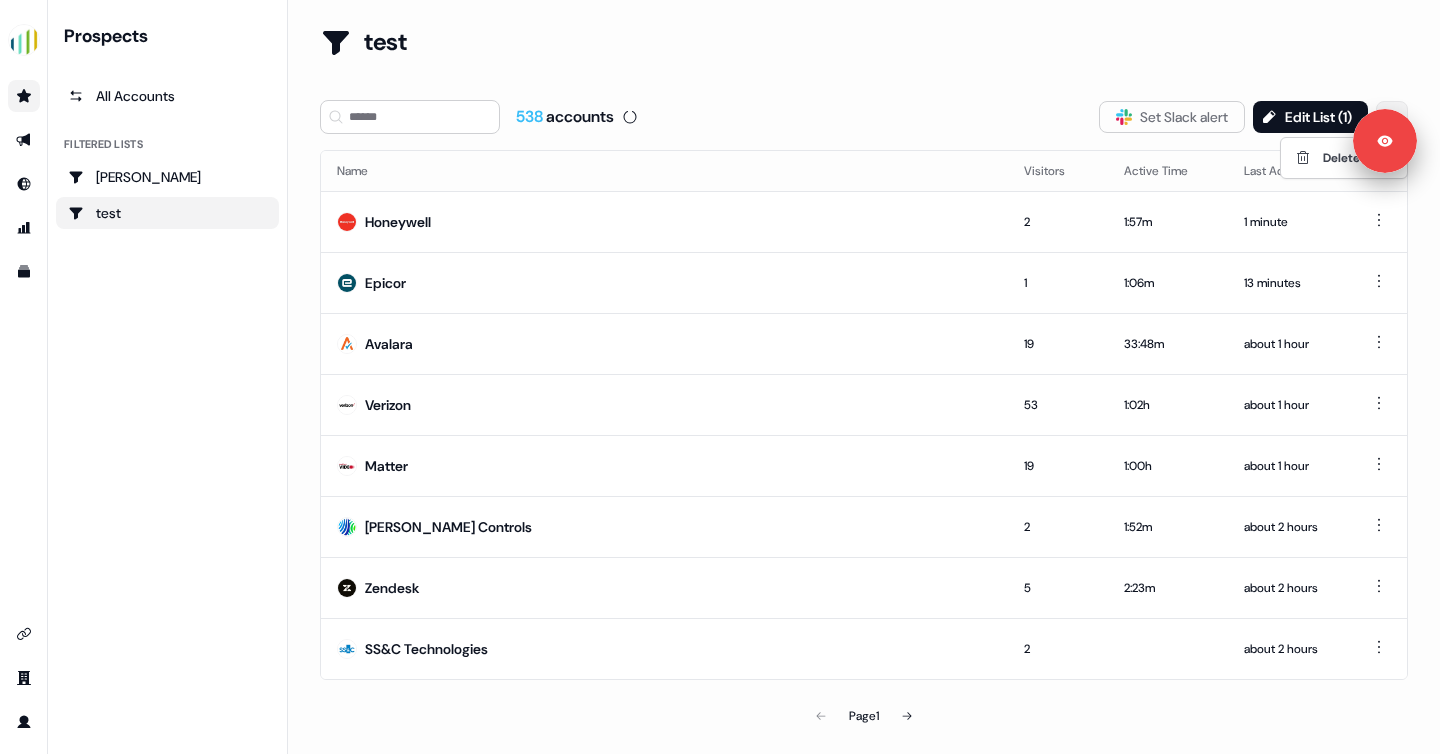 click on "For the best experience switch devices to a bigger screen. Go to [DOMAIN_NAME]   Prospects All Accounts Filtered lists [PERSON_NAME] Test test Loading... test 538   accounts Slack Logo SVG Set Slack alert Edit List ( 1 ) Name Visitors Active Time Last Activity Honeywell 2 1:57m 1 minute Epicor 1 1:06m 13 minutes Avalara 19 33:48m about 1 hour Verizon 53 1:02h about 1 hour Matter 19 1:00h about 1 hour [PERSON_NAME] Controls 2 1:52m about 2 hours Zendesk 5 2:23m about 2 hours SS&C Technologies 2 about 2 hours Page  1 Signed in as [PERSON_NAME] Sign out [DATE] Delete" at bounding box center (720, 377) 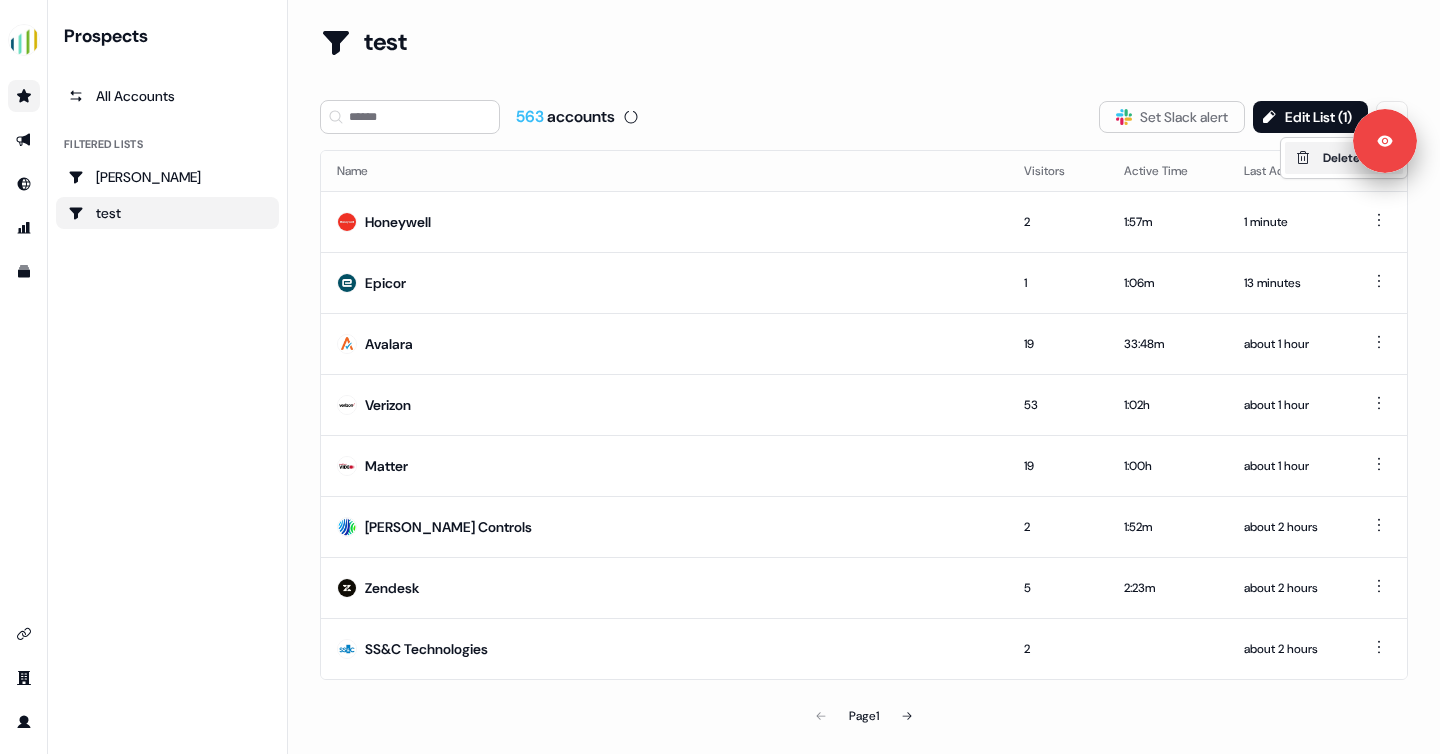 click 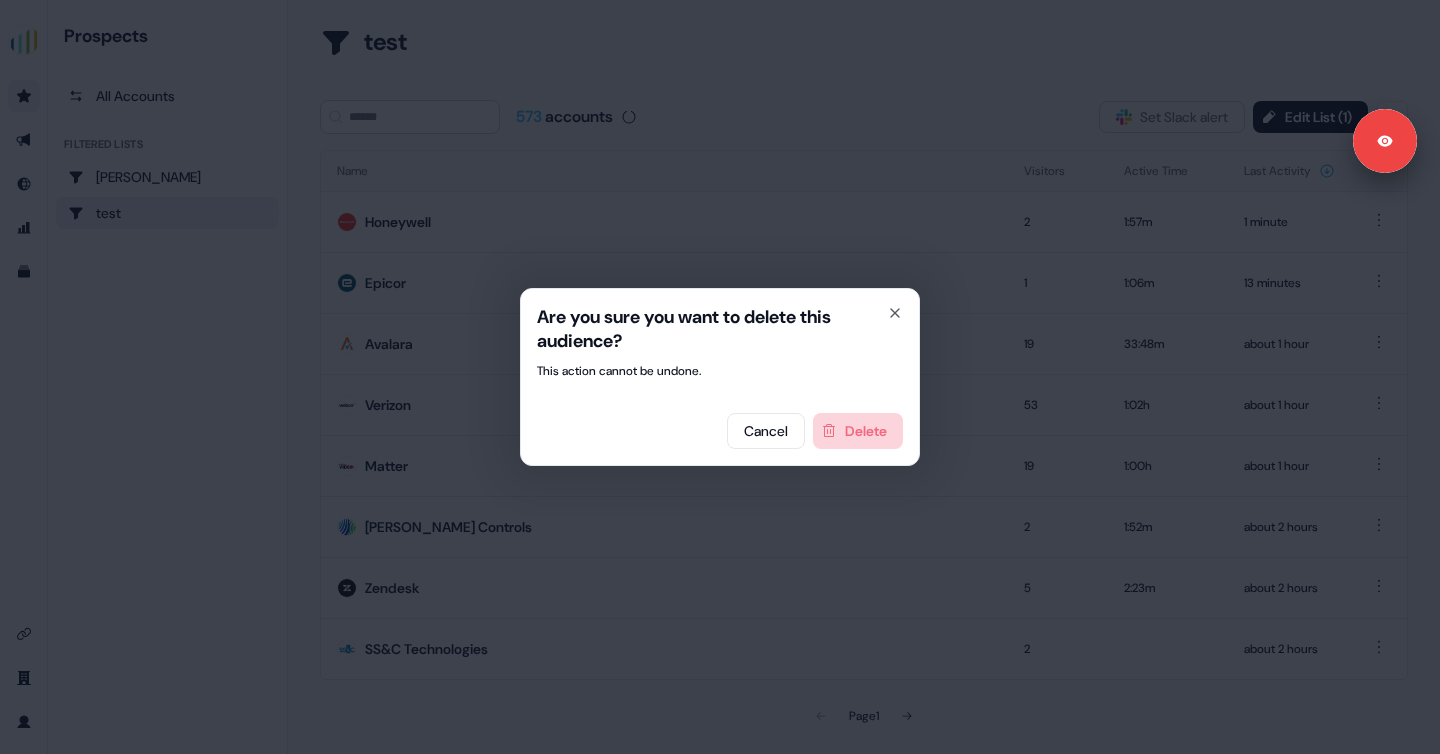 click on "Delete" at bounding box center [858, 431] 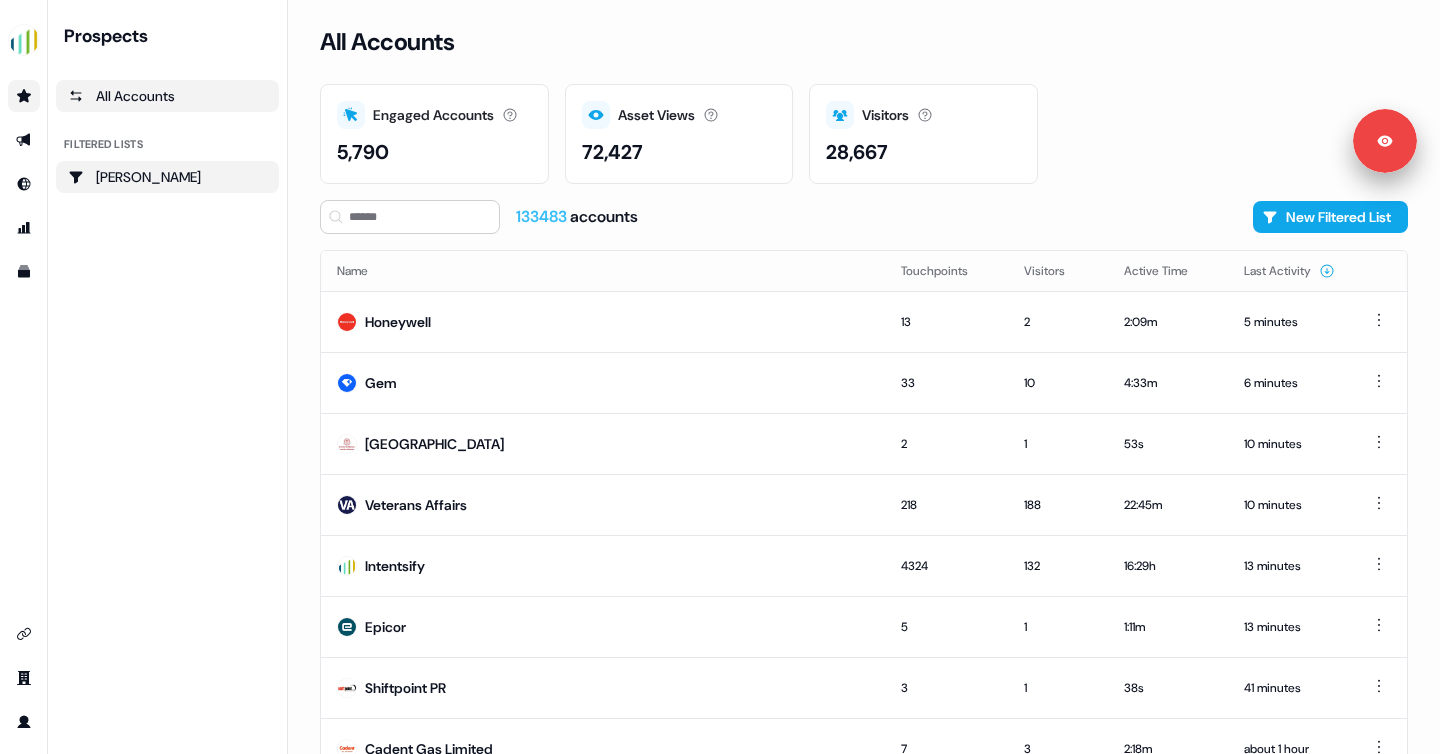 click on "[PERSON_NAME]" at bounding box center [167, 177] 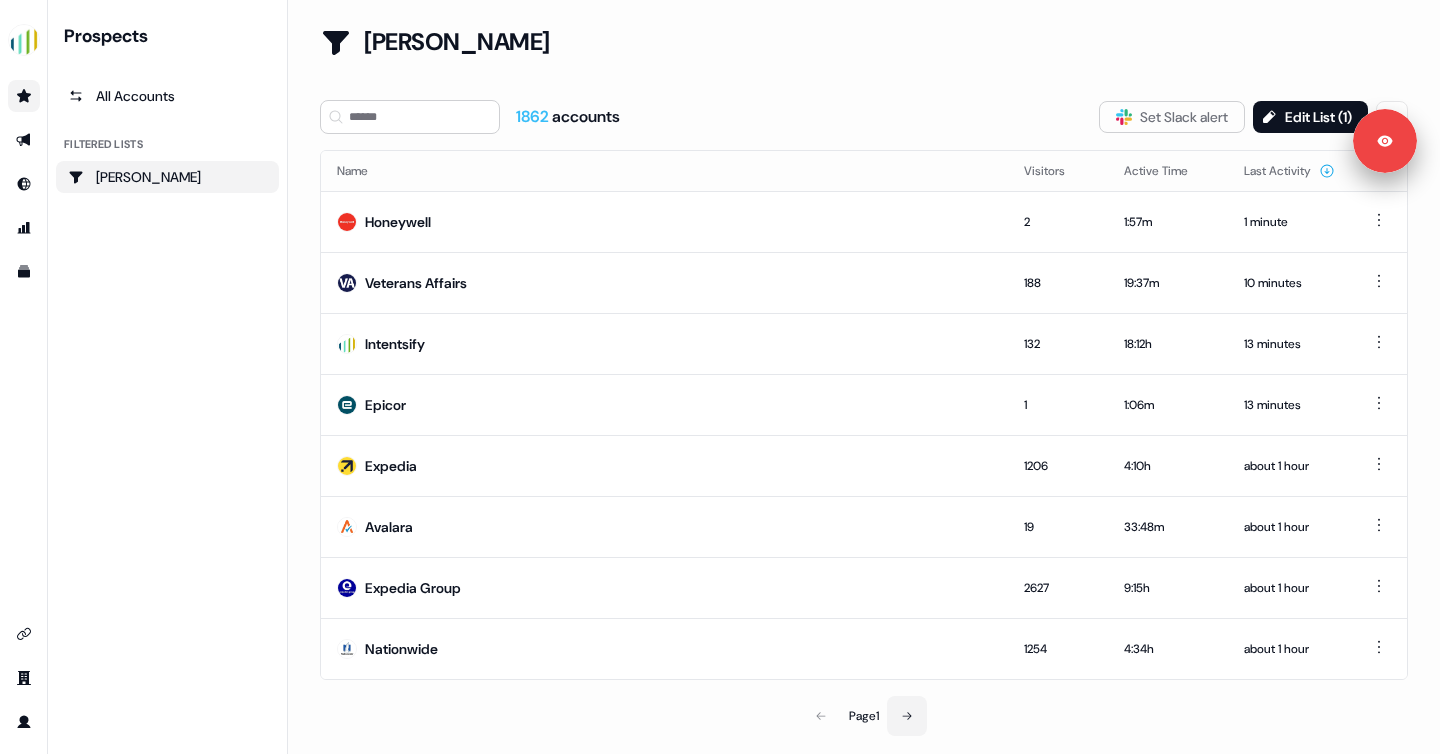 click at bounding box center [907, 716] 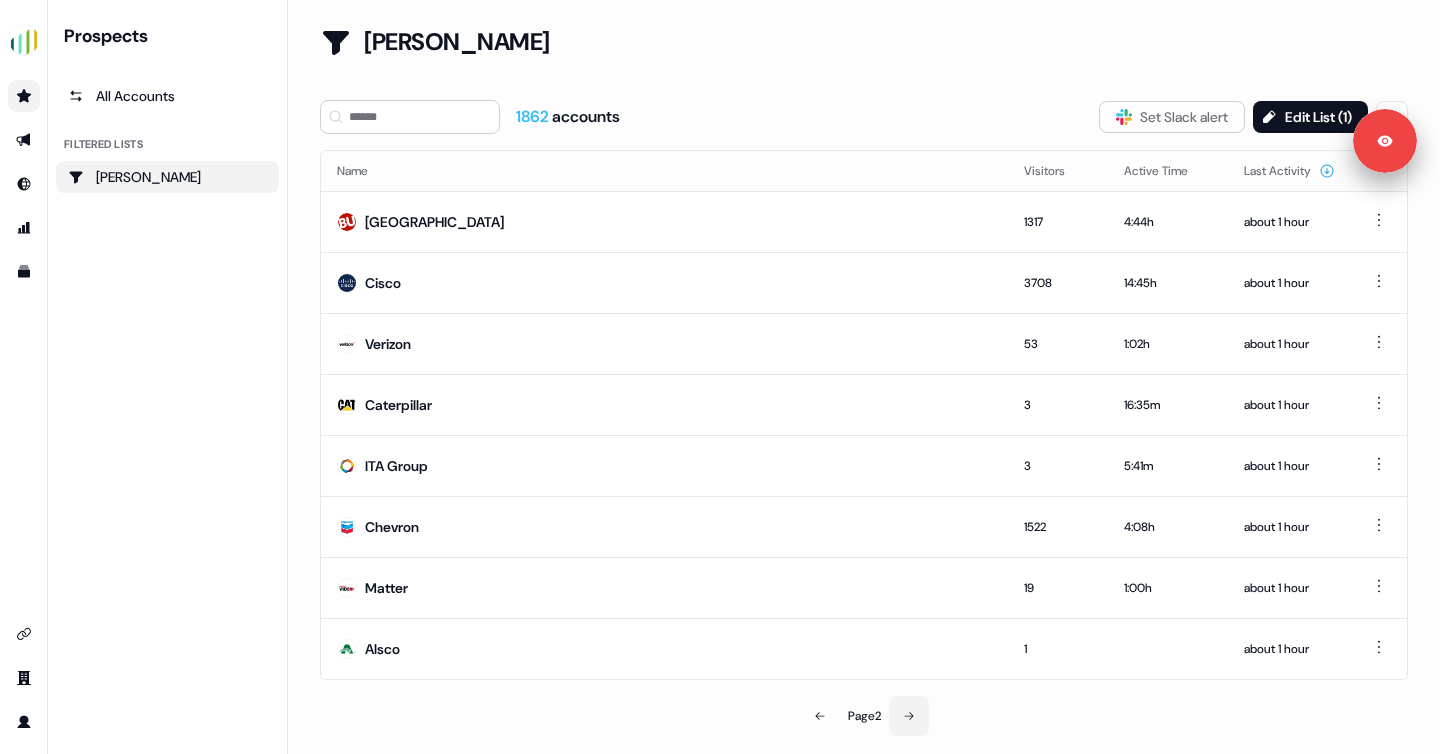 click at bounding box center [909, 716] 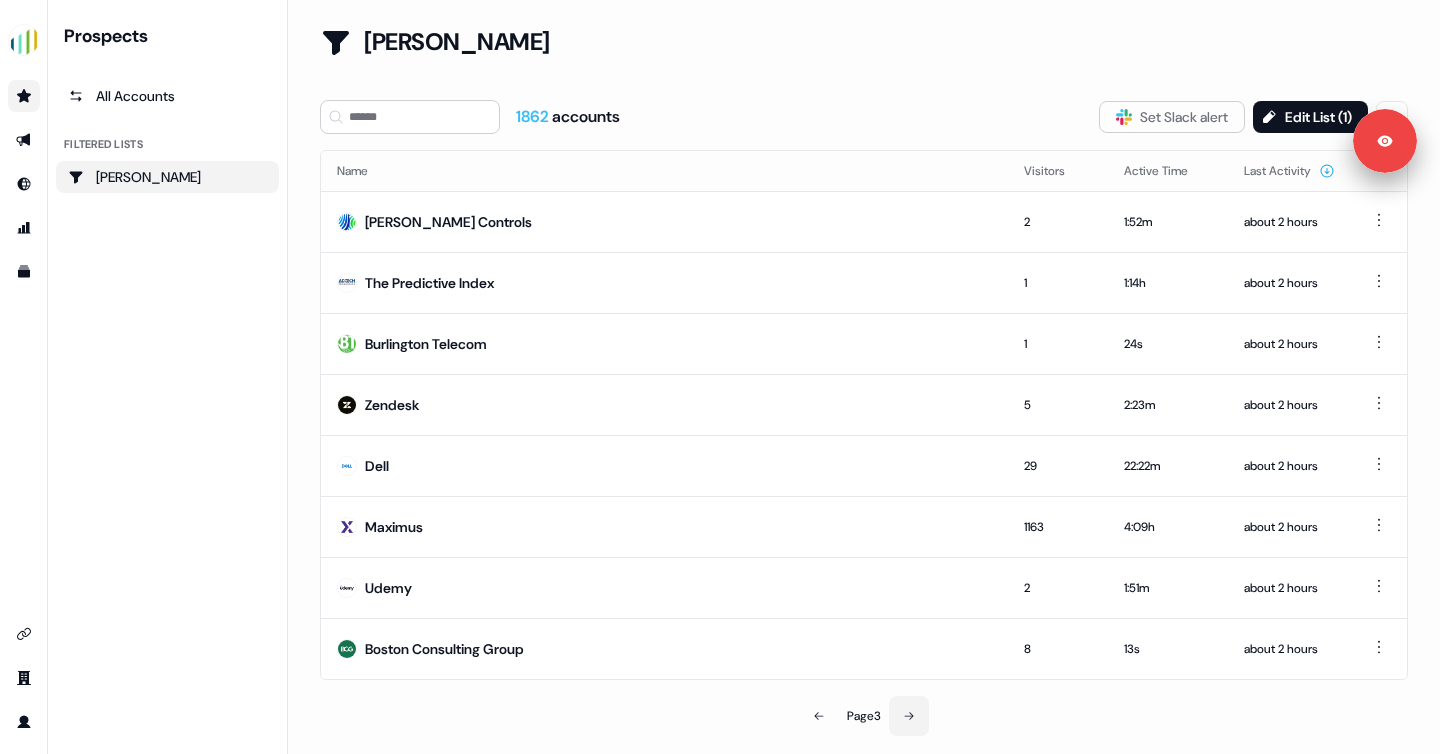 click at bounding box center (909, 716) 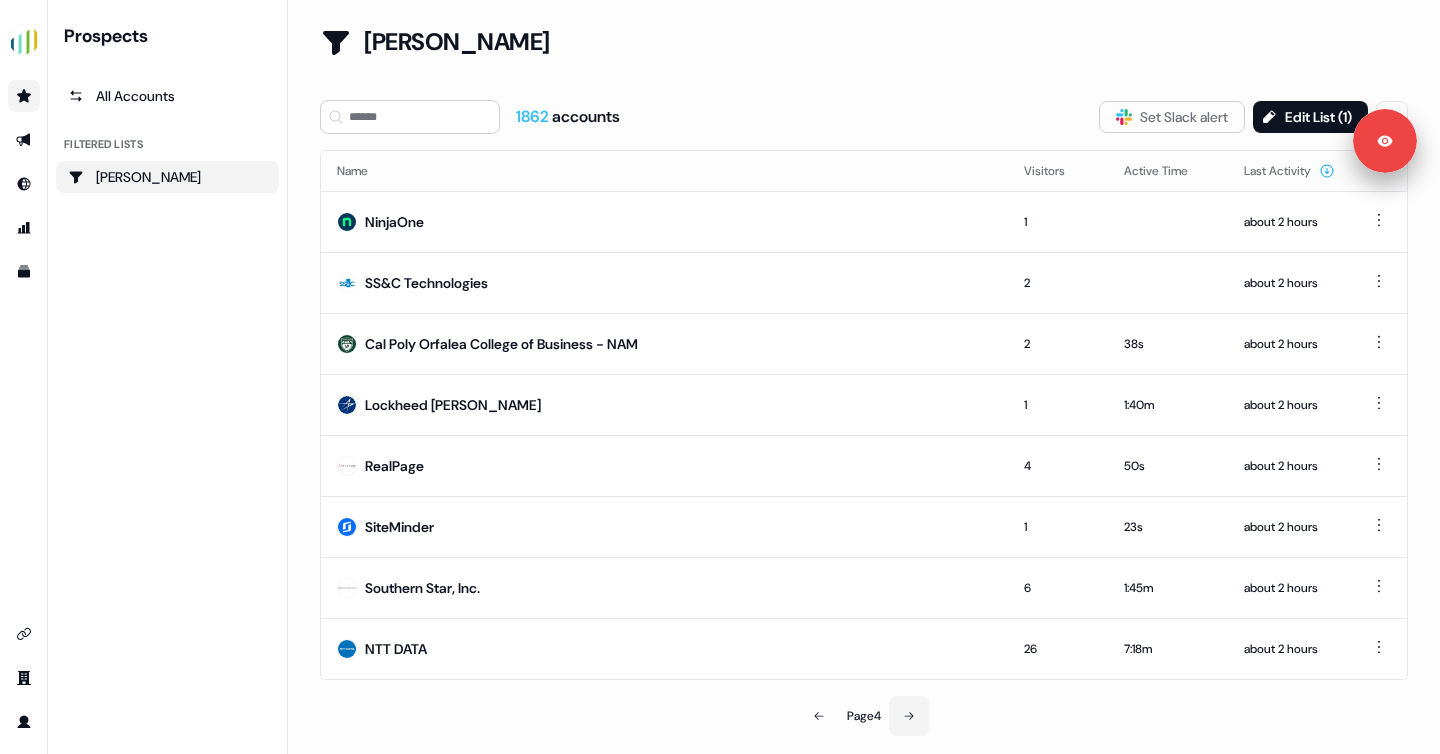 click at bounding box center (909, 716) 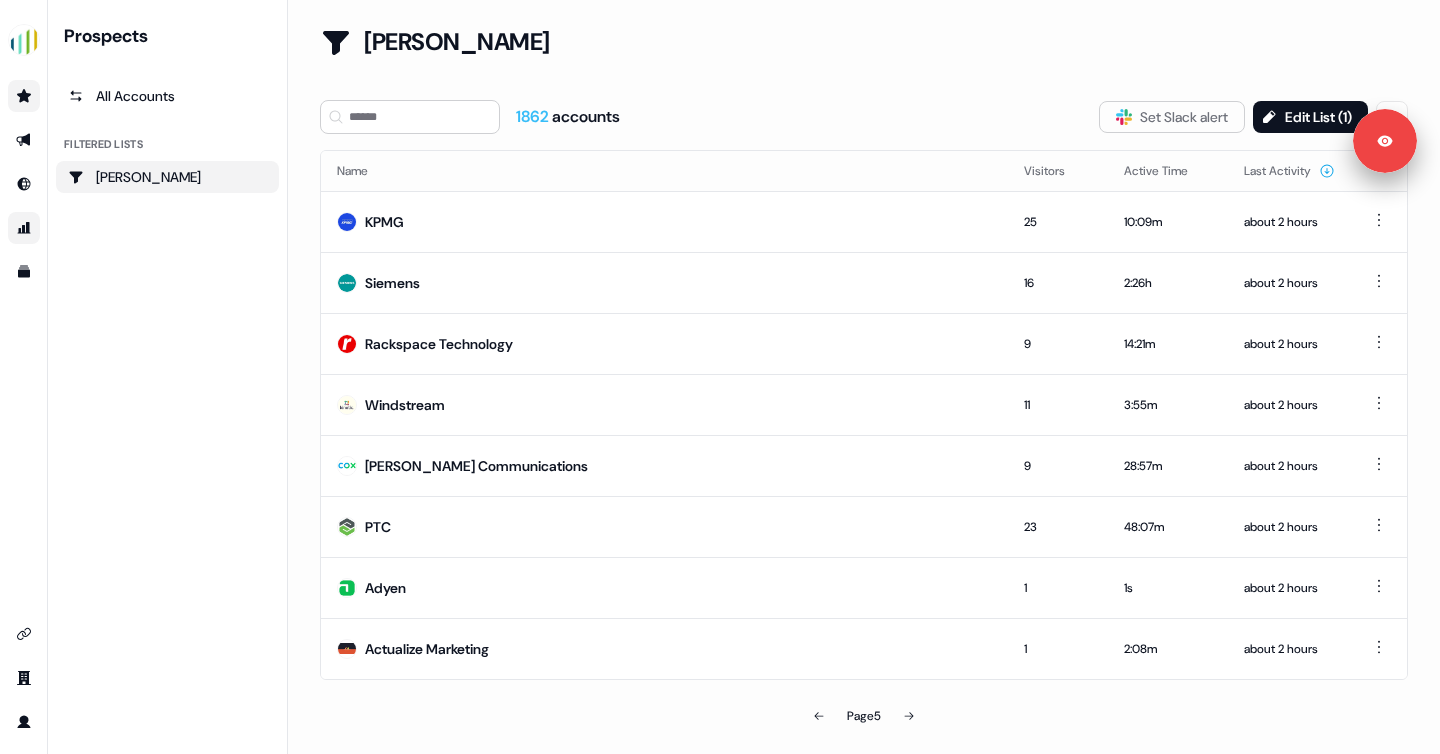 click 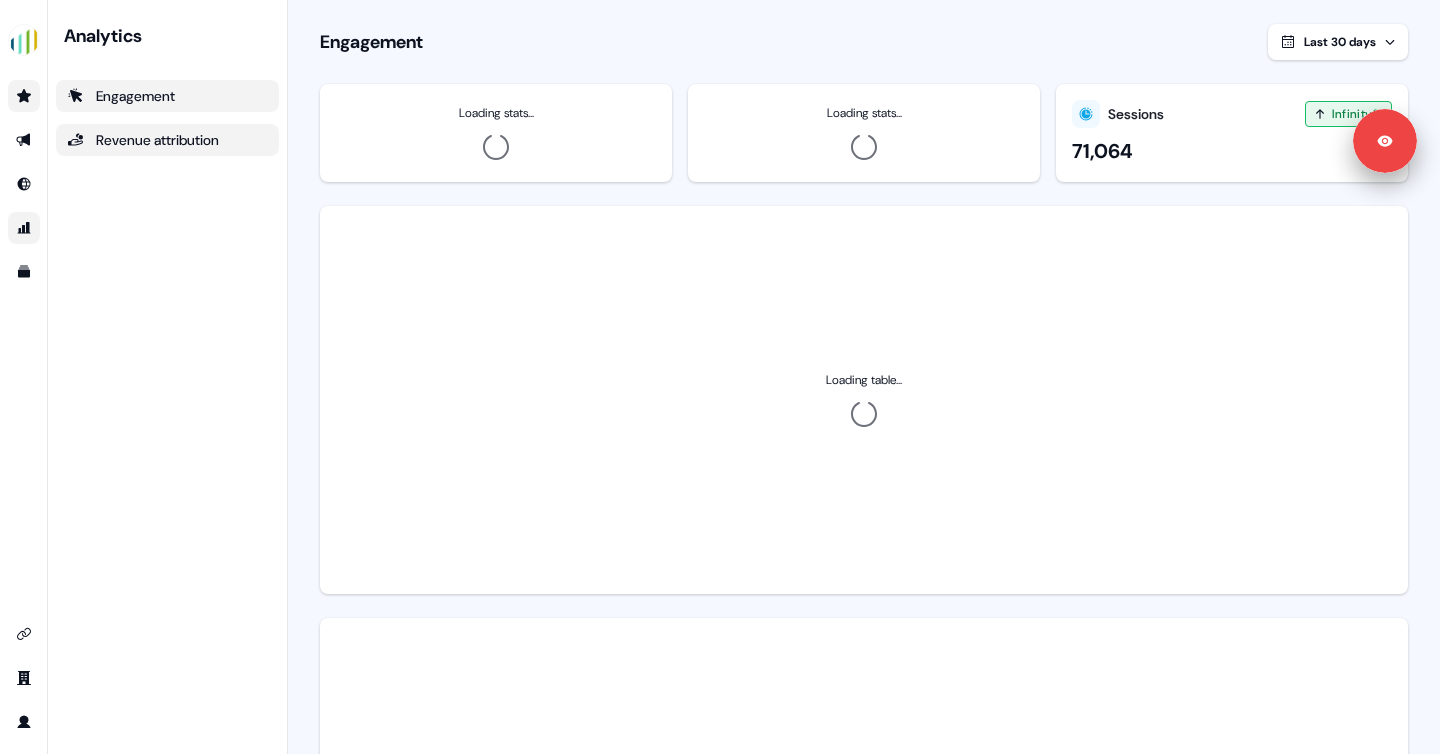 click on "Revenue attribution" at bounding box center [167, 140] 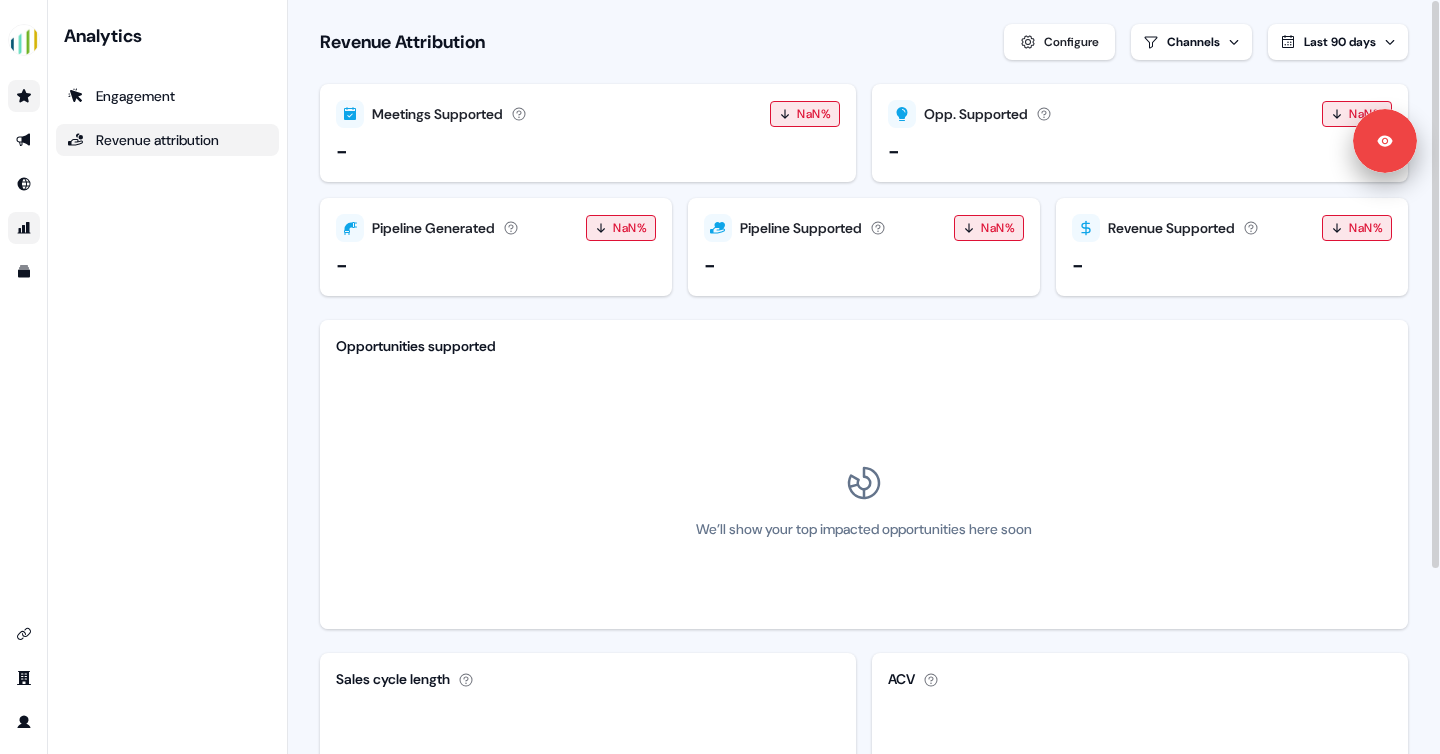 click on "Last 90 days" at bounding box center [1338, 42] 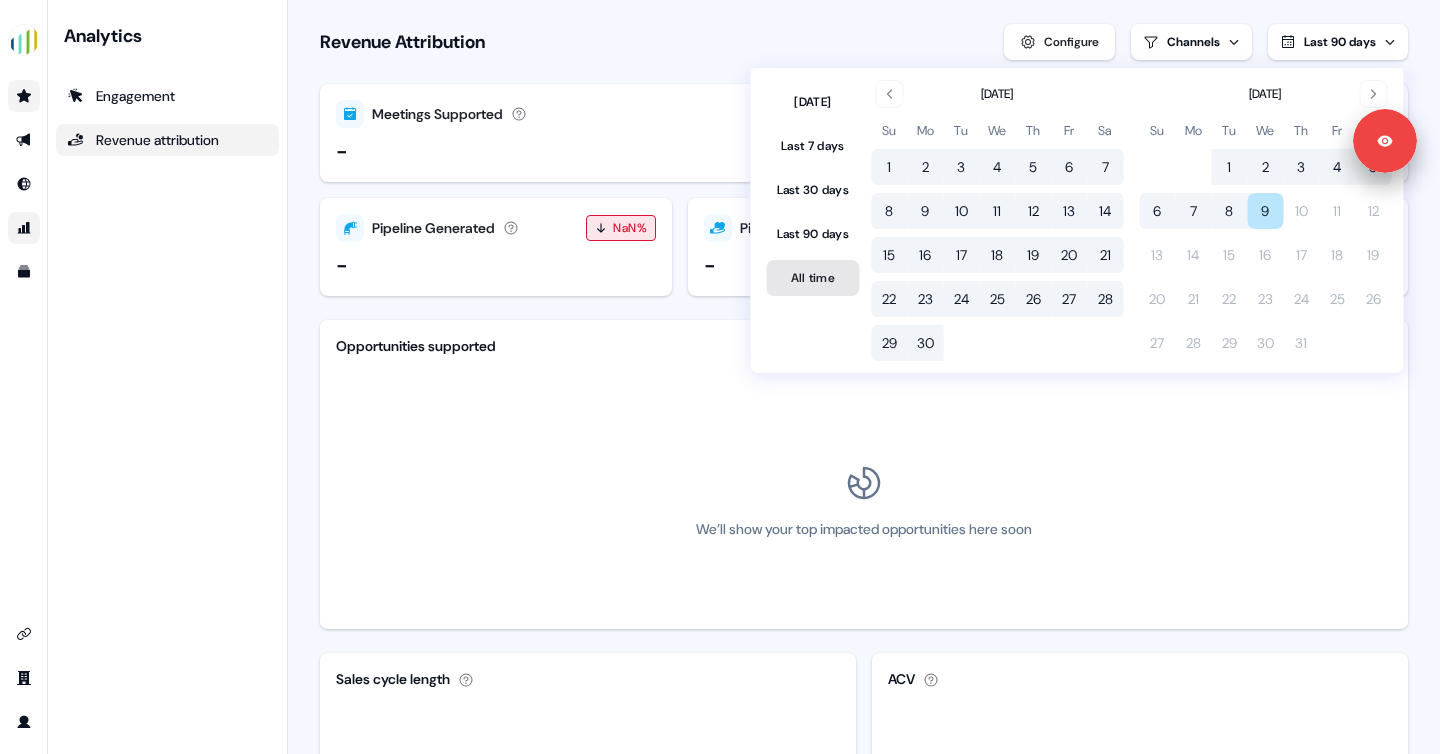 click on "All time" at bounding box center (813, 278) 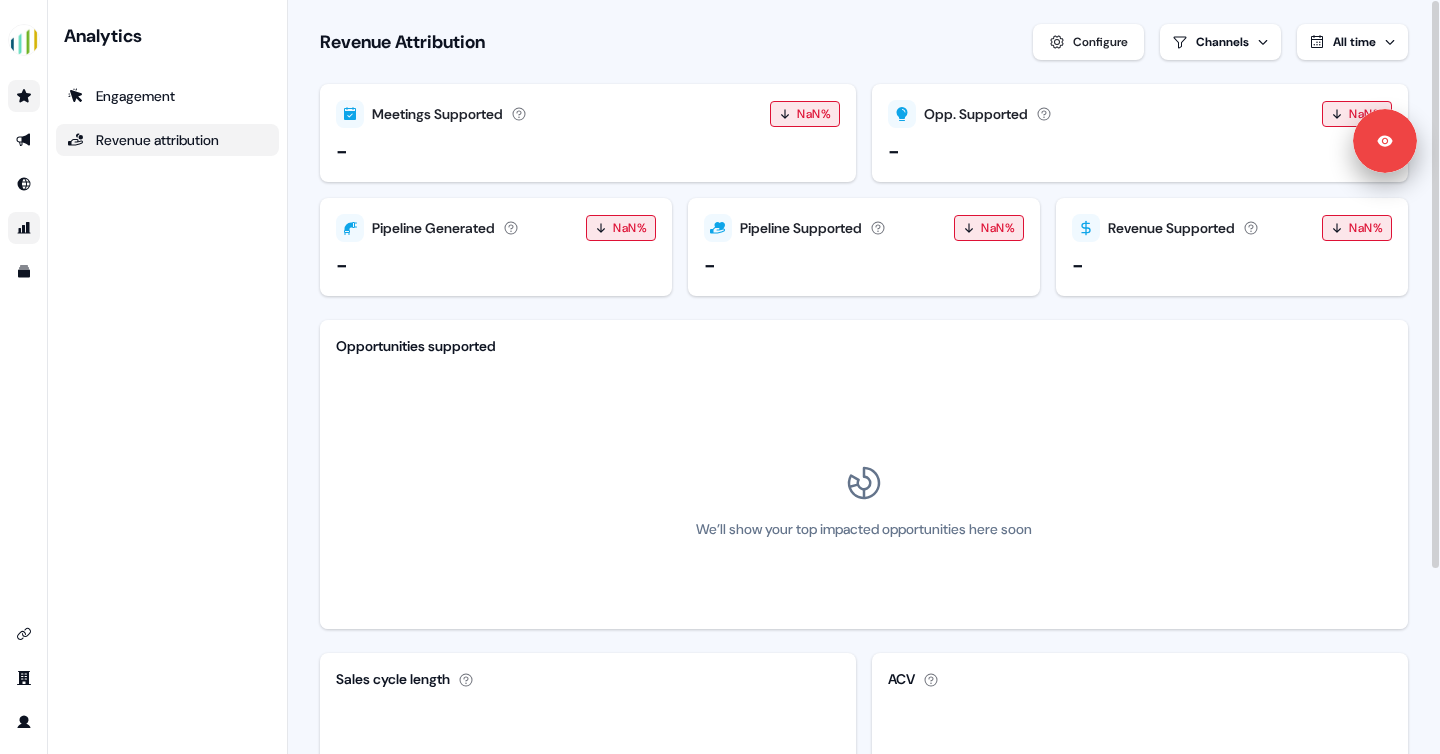 click on "Loading... Revenue Attribution Configure Channels   All time Meetings Supported Meetings over the selected time frame,
which had a Userled touchpoint in the attribution window.  NaN% - Opp. Supported Active opportunities over the selected time frame,
which had a Userled touchpoint in the attribution window.  NaN% - Pipeline Generated The total value of active opportunities over the selected time frame,
which had a Userled touchpoint before the opportunity was created,
but within the attribution window.  NaN% - Pipeline Supported The total value of active opportunities over the selected time frame,
which had a Userled touchpoint within the attribution window.  NaN% - Revenue Supported The total value of closed won opportunities over the selected time frame,
which had a Userled touchpoint within the attribution window.  NaN% - Opportunities supported We’ll show your top impacted opportunities here soon Sales cycle length No closed deals in the selected time period ACV" at bounding box center [864, 500] 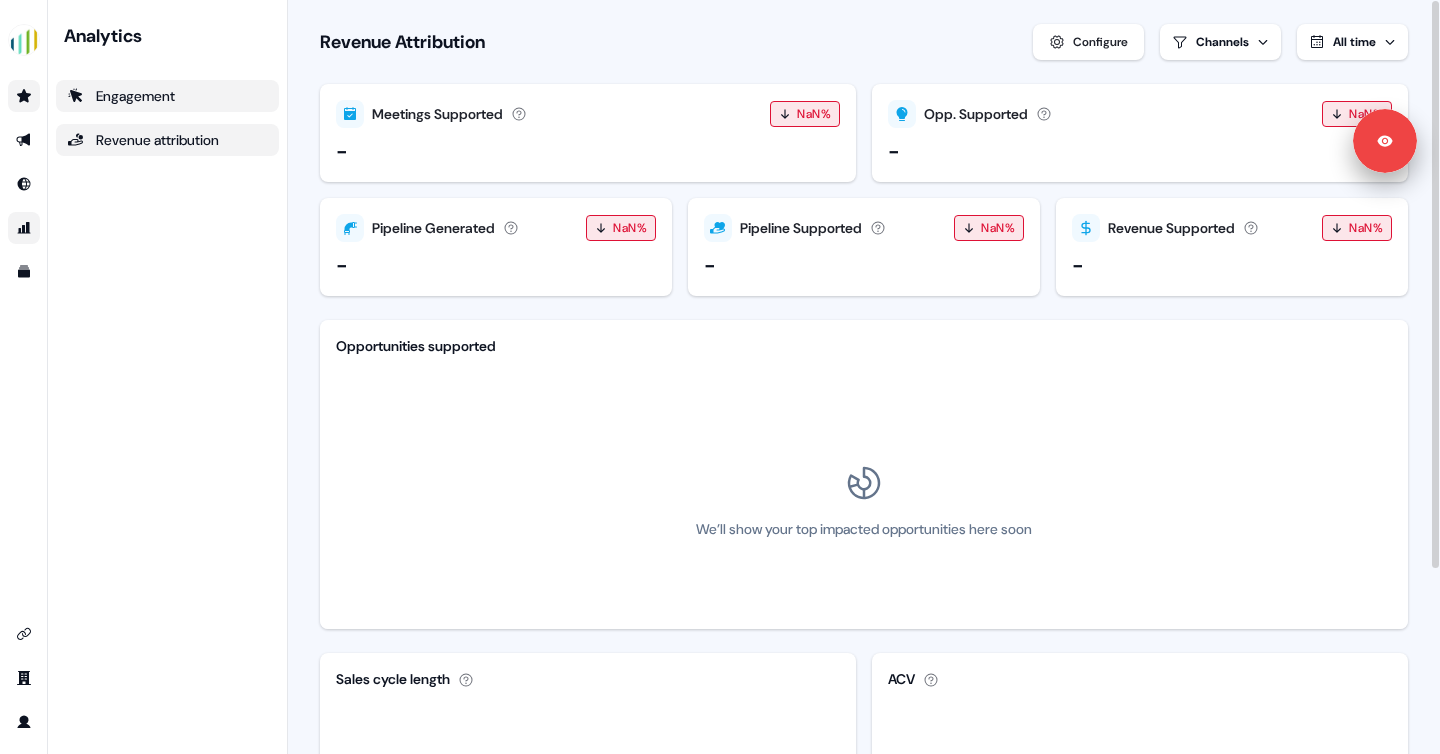 click on "Engagement" at bounding box center [167, 96] 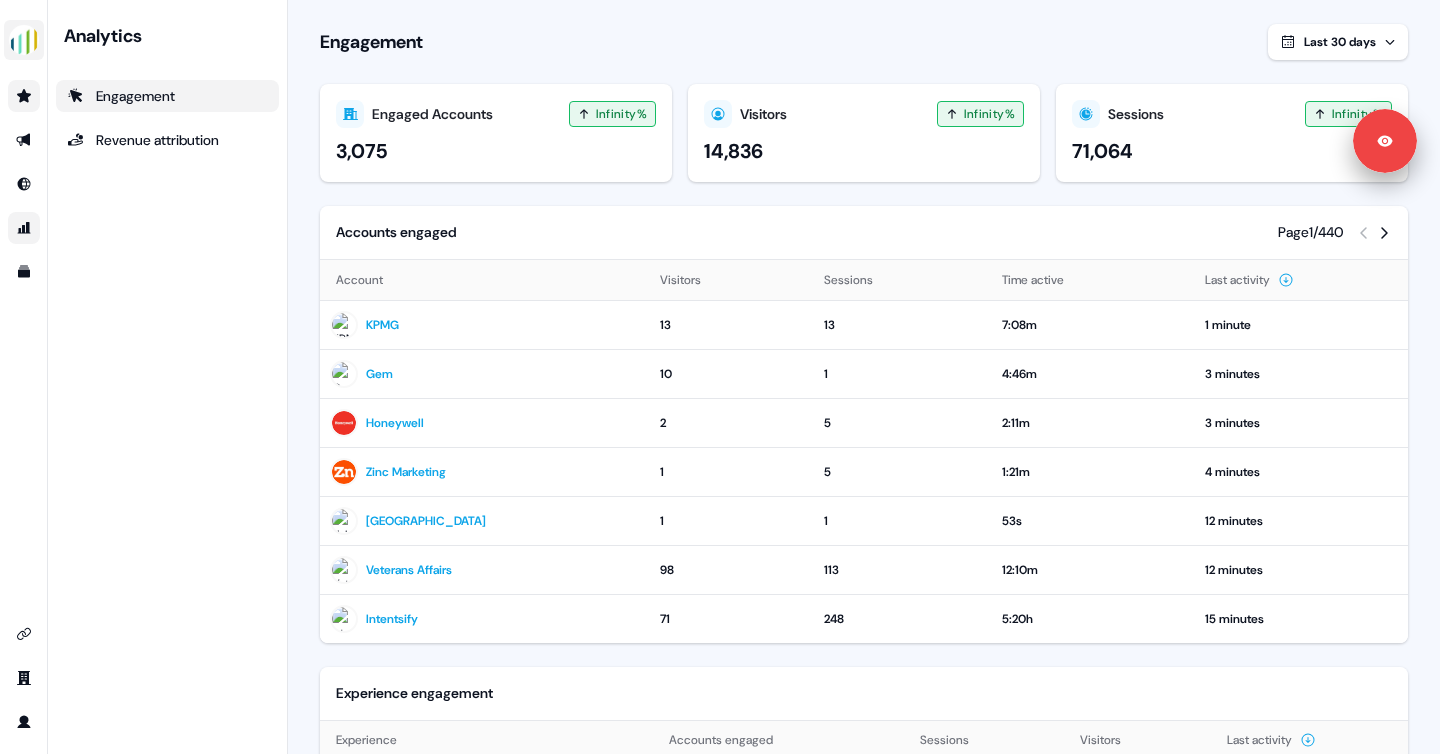 click at bounding box center [24, 40] 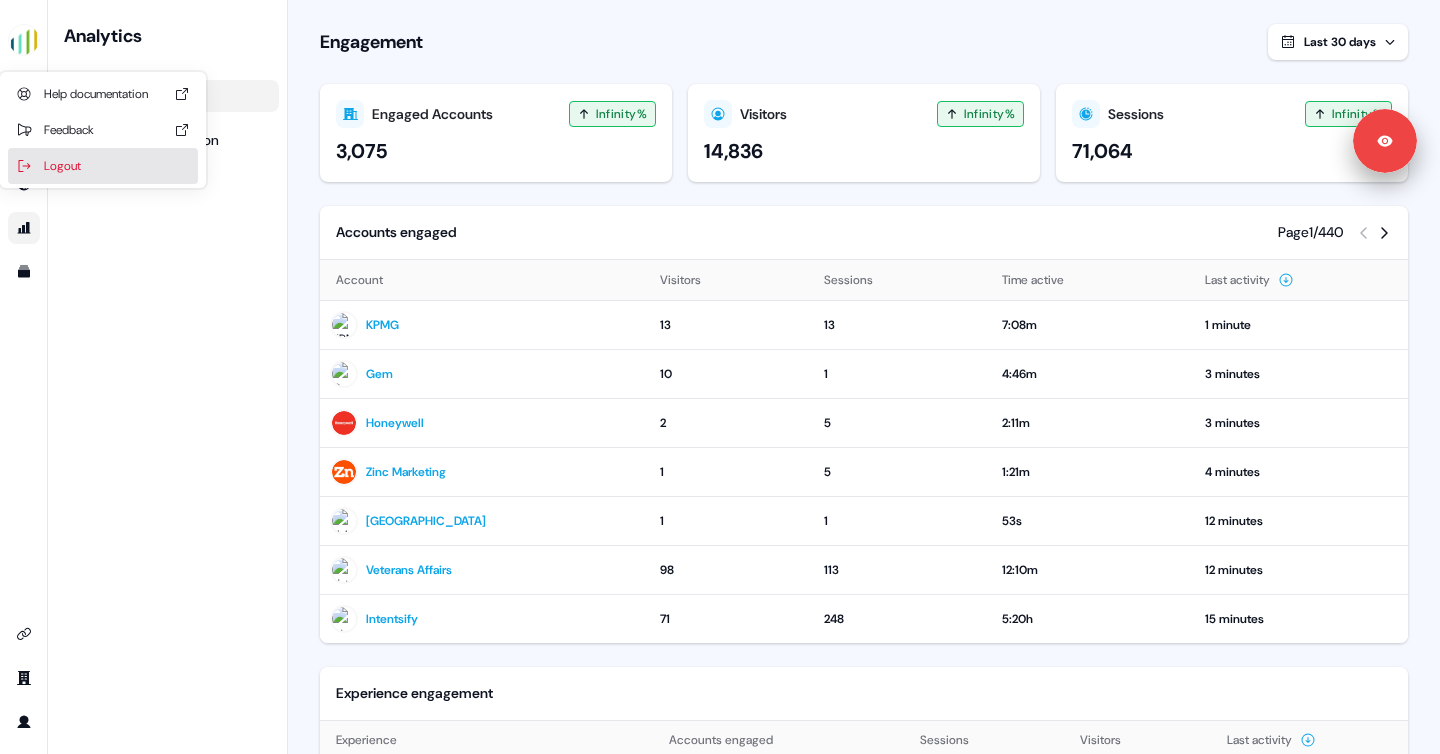 click on "Logout" at bounding box center (103, 166) 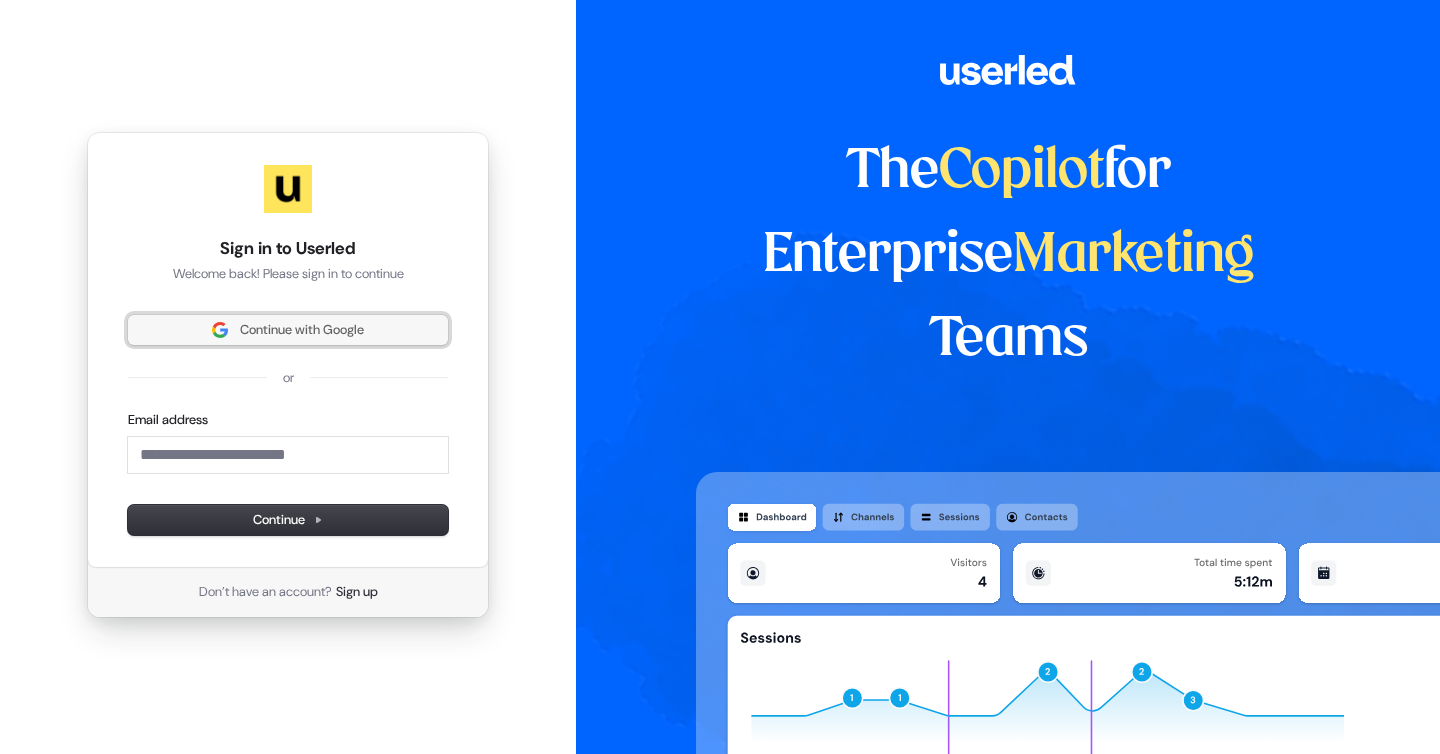 click on "Continue with Google" at bounding box center [302, 330] 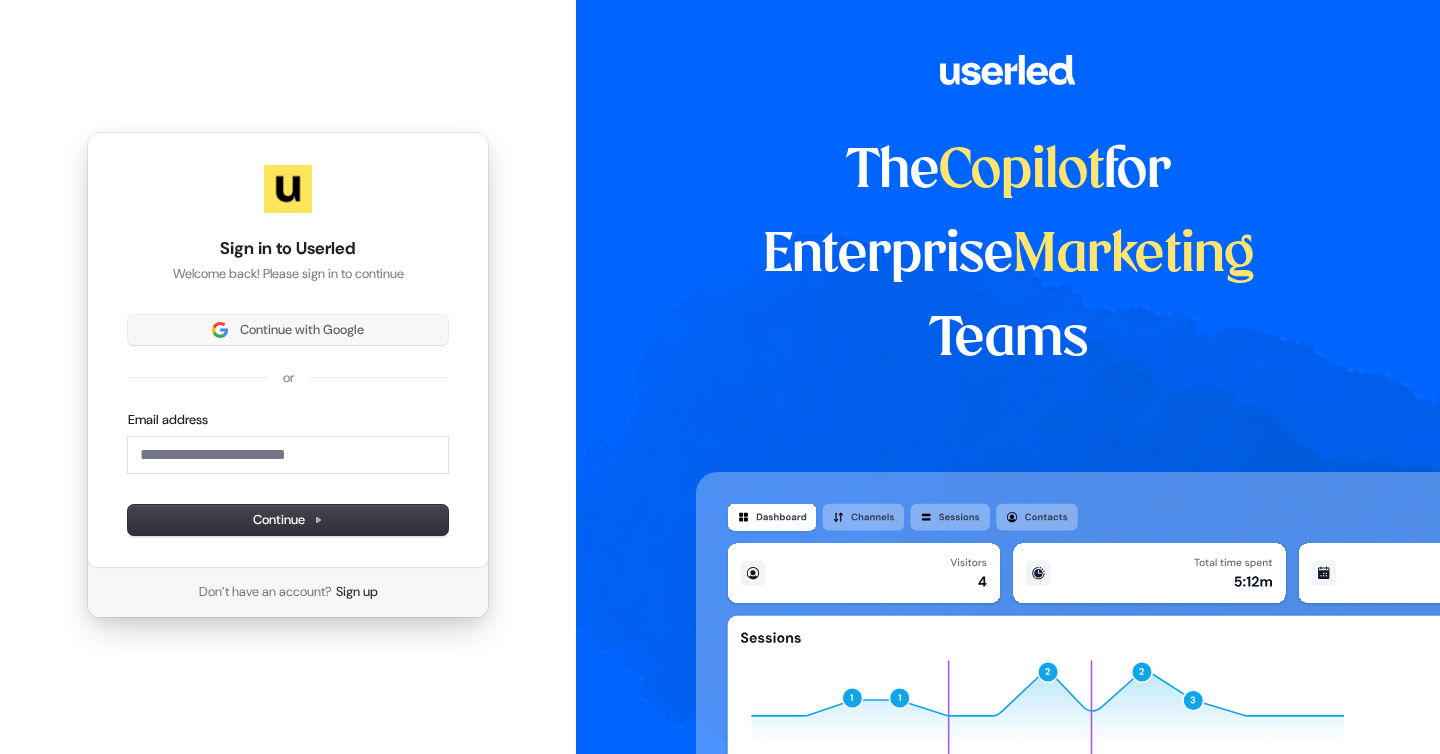 type 